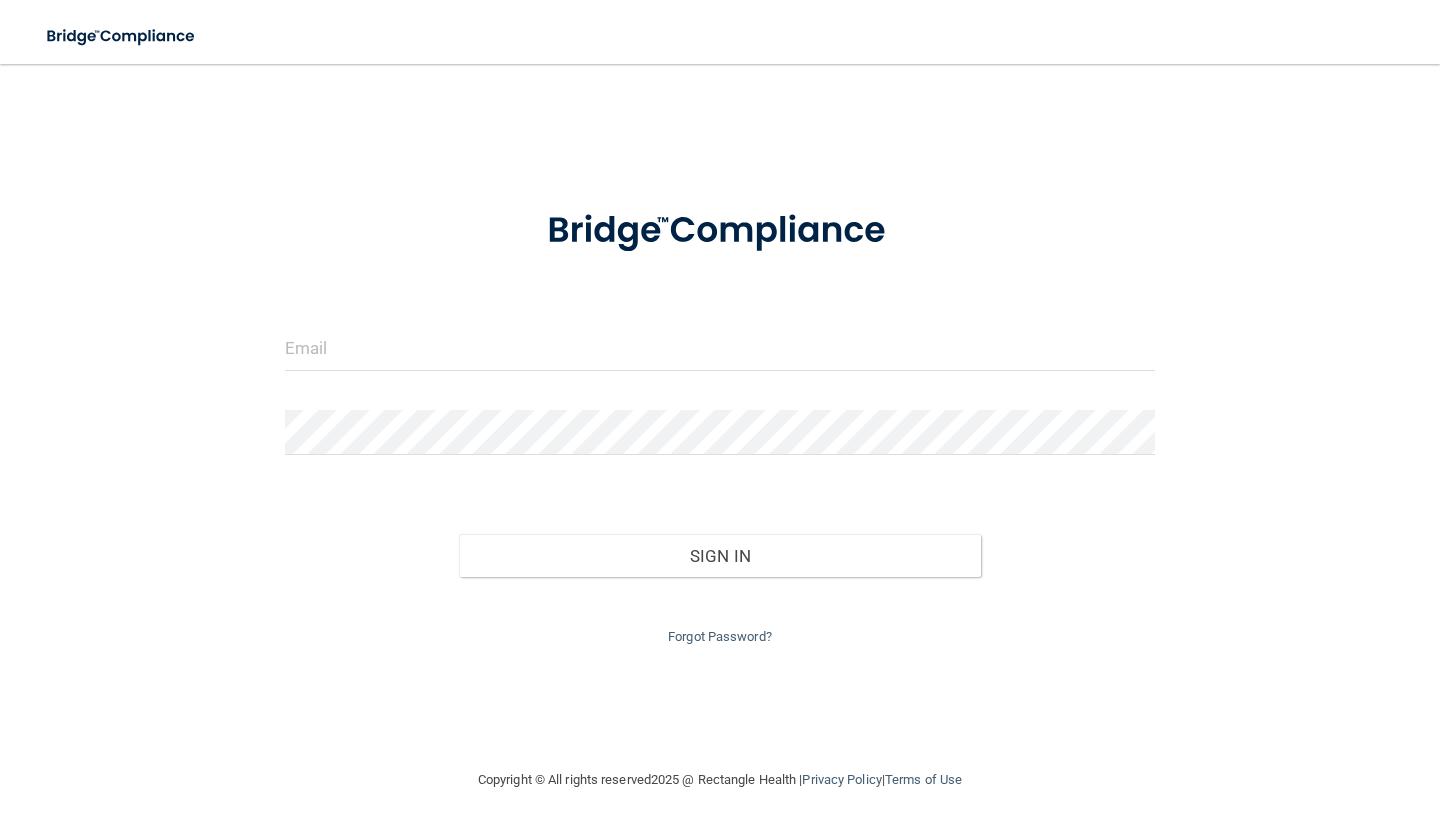 scroll, scrollTop: 0, scrollLeft: 0, axis: both 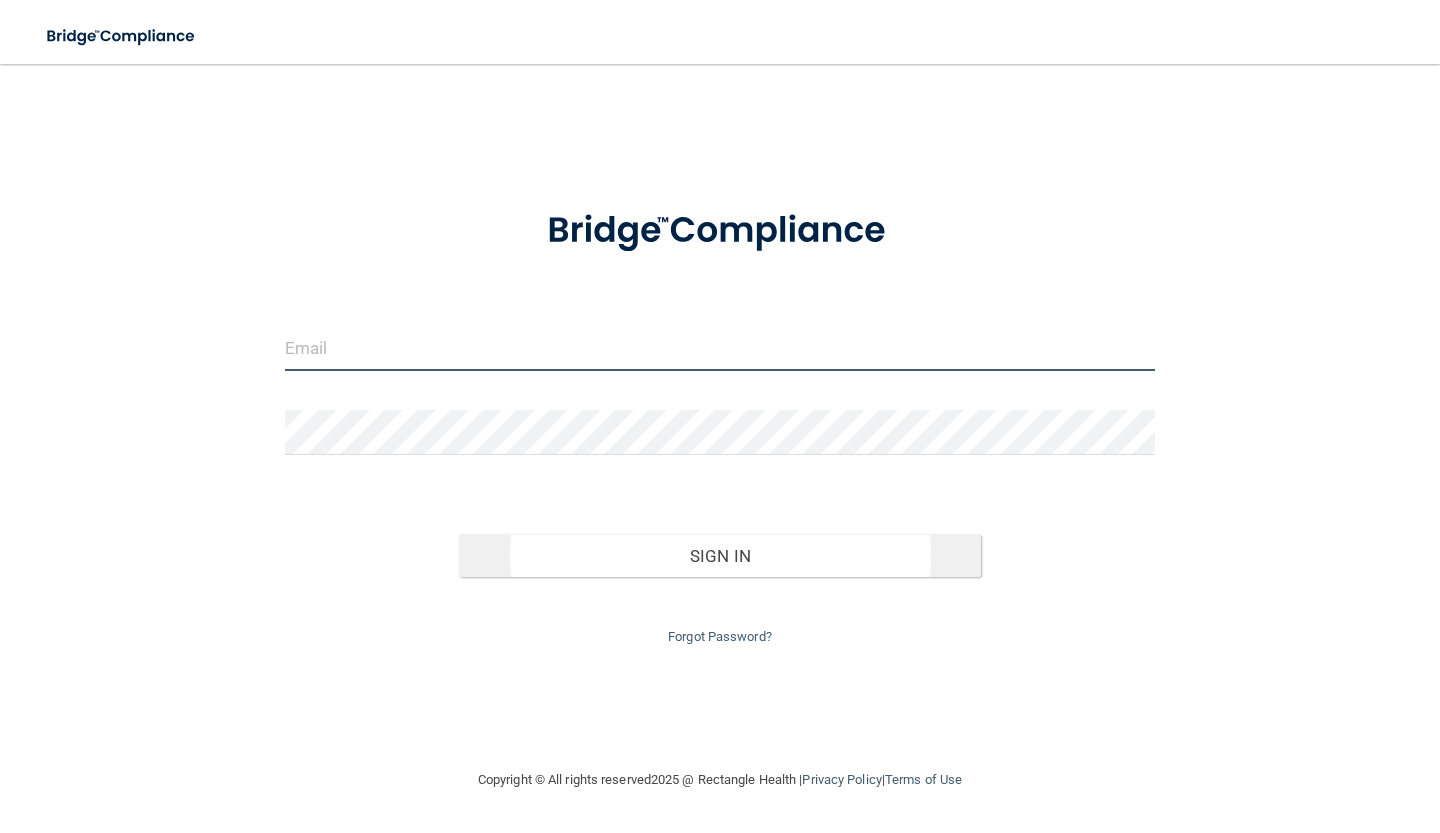 type on "[EMAIL]" 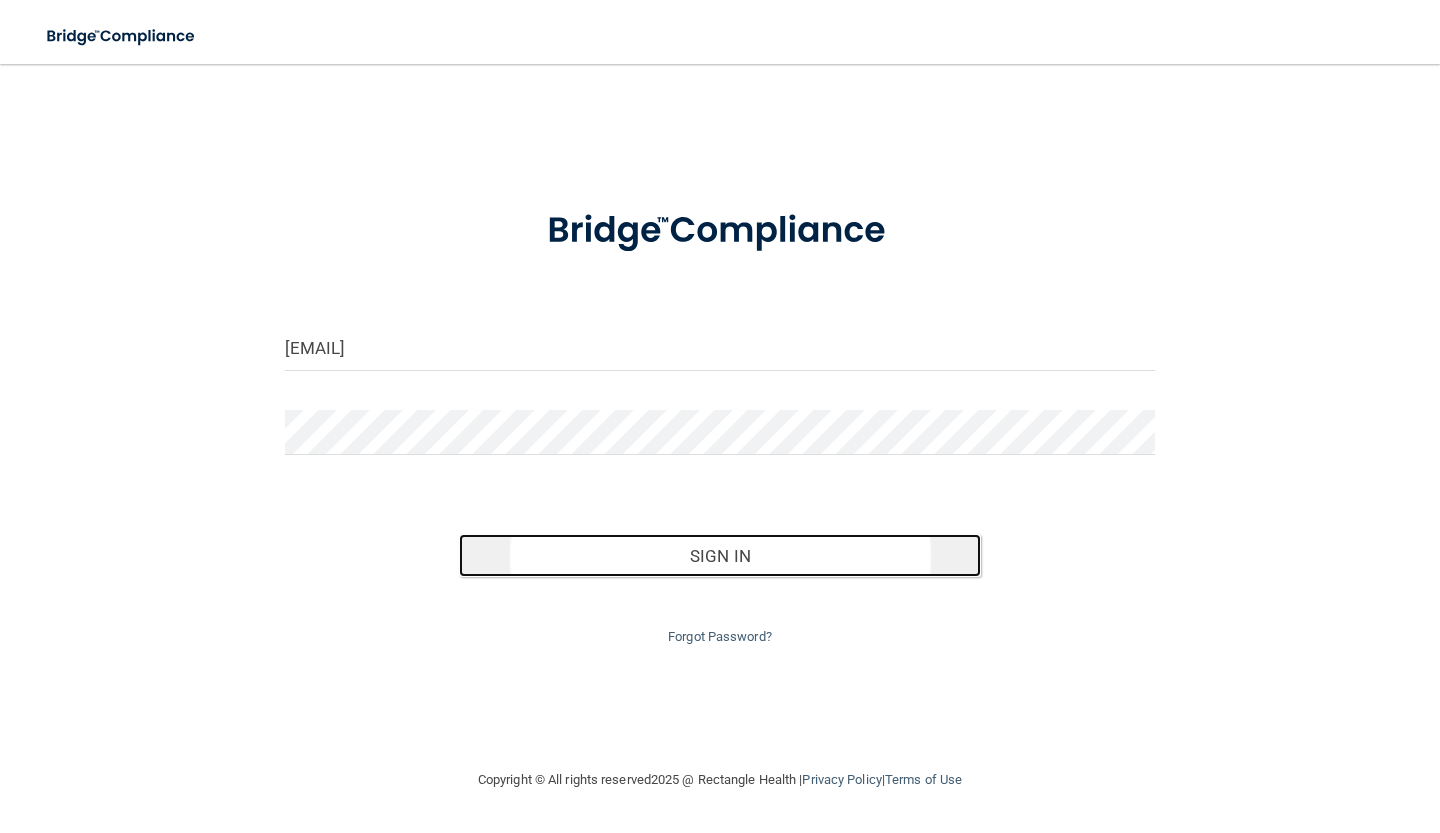 click on "Sign In" at bounding box center [720, 556] 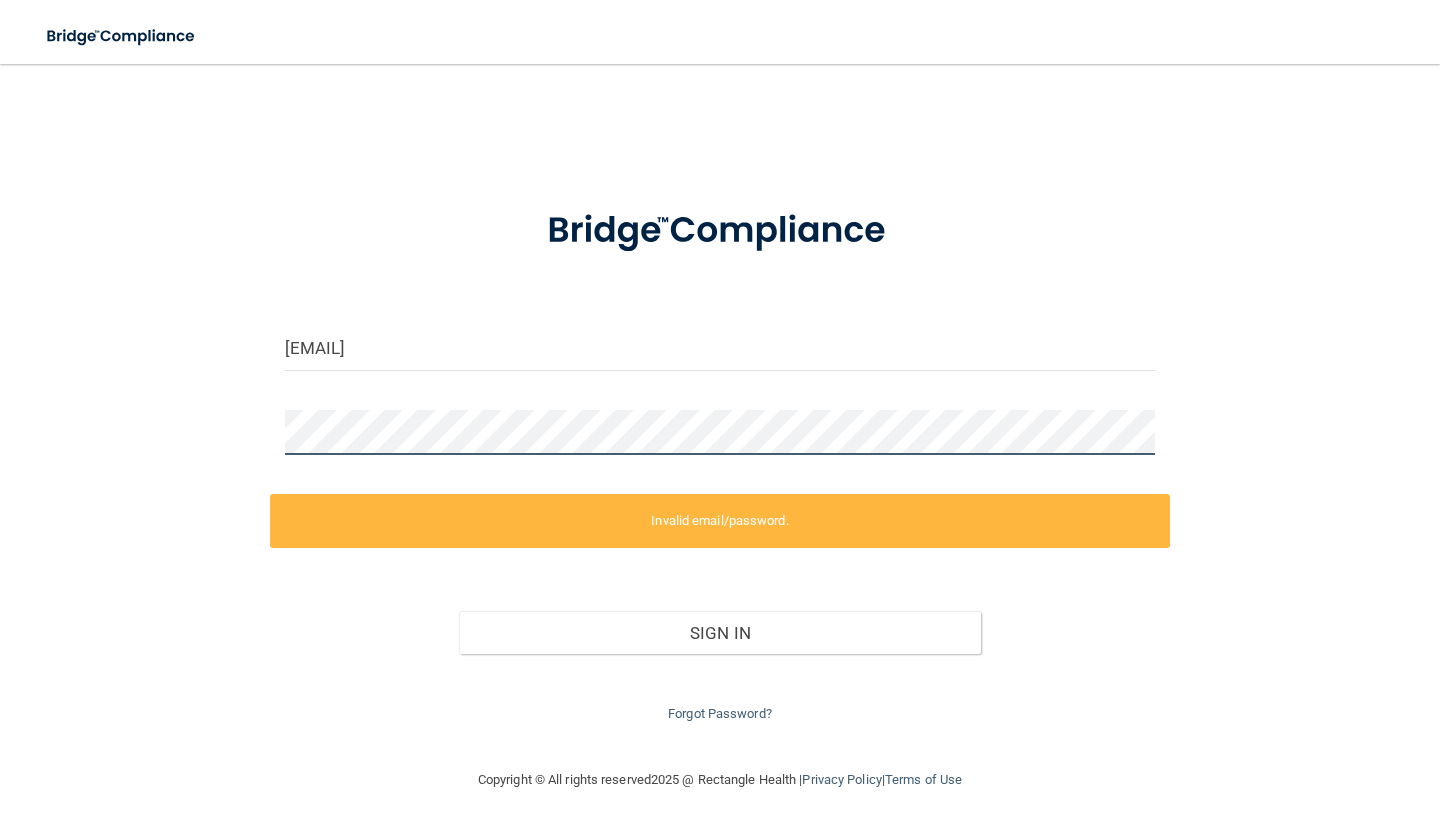 click on "[EMAIL]                                    Invalid email/password.     You don't have permission to access that page.       Sign In            Forgot Password?" at bounding box center (720, 416) 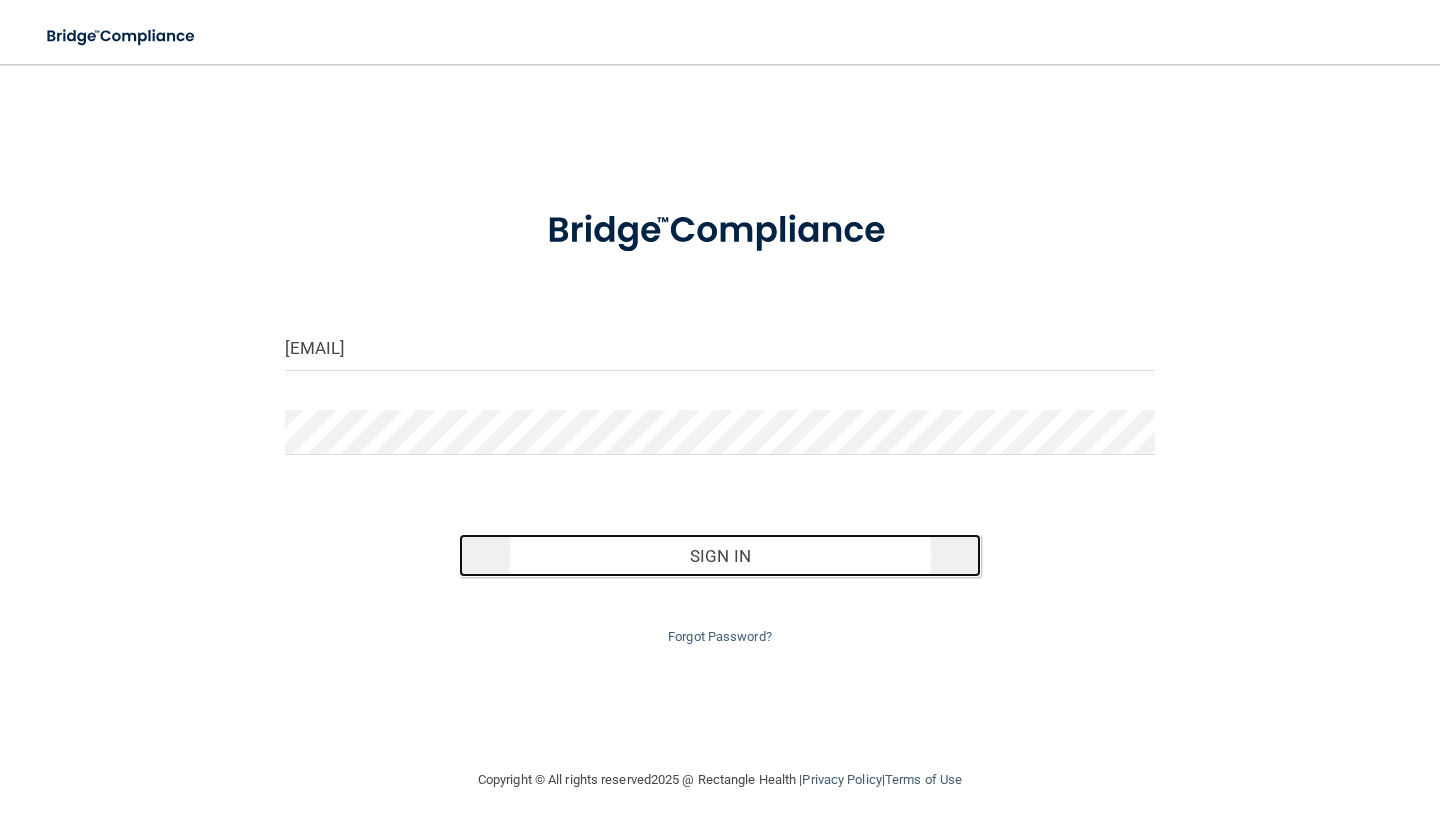 click on "Sign In" at bounding box center (720, 556) 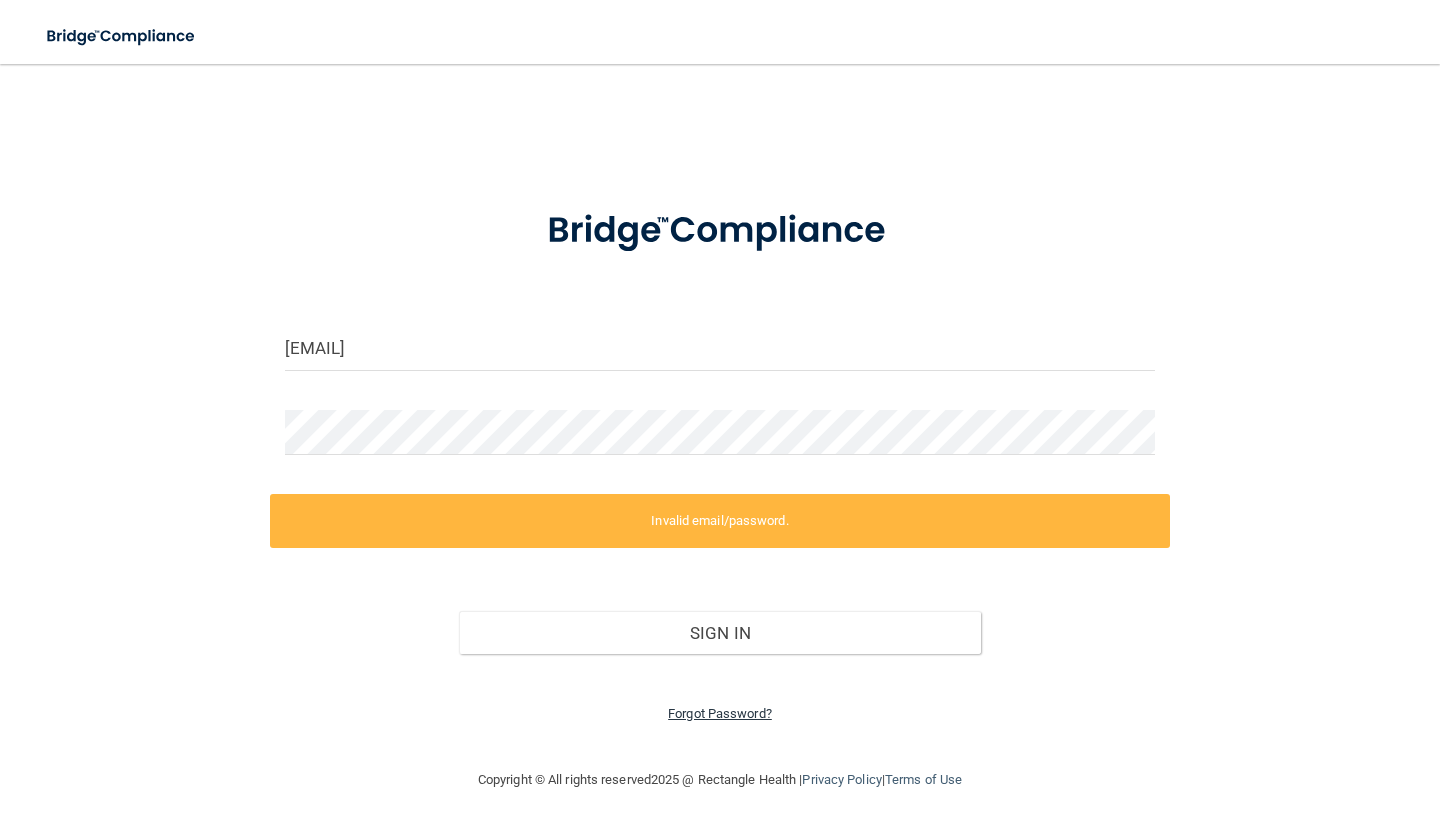 click on "Forgot Password?" at bounding box center (720, 713) 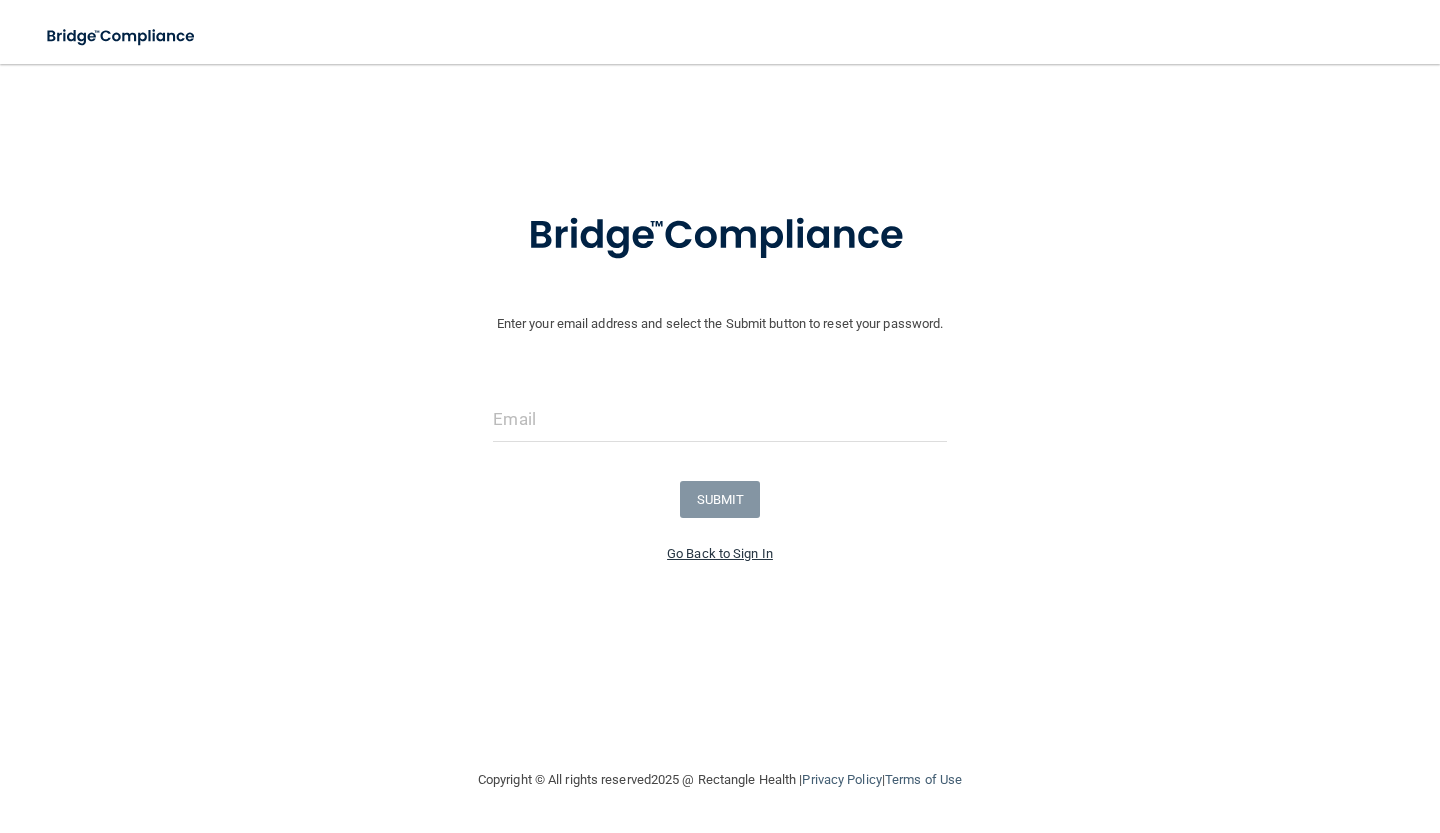 click on "Go Back to Sign In" at bounding box center (720, 553) 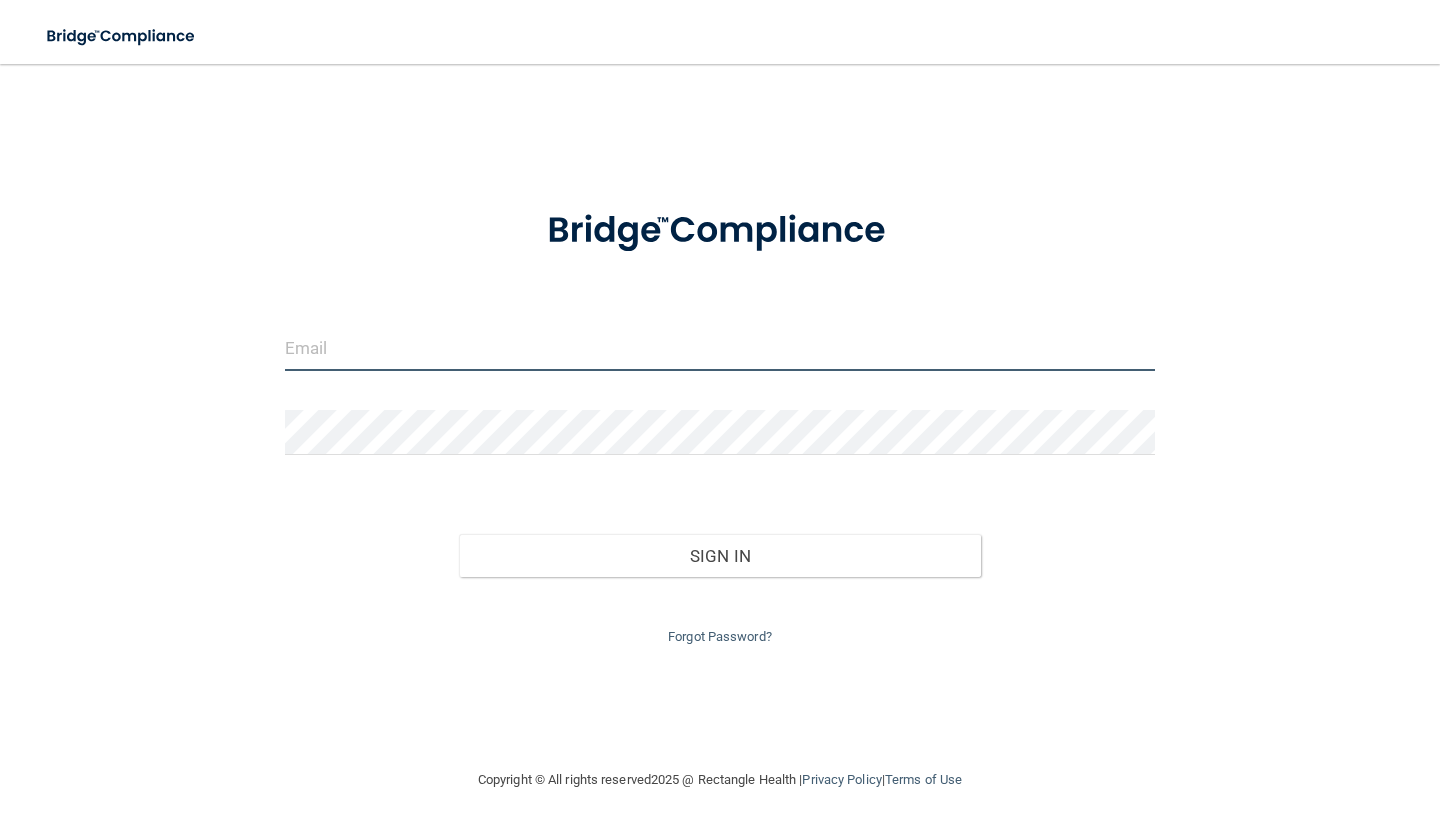 type on "[EMAIL]" 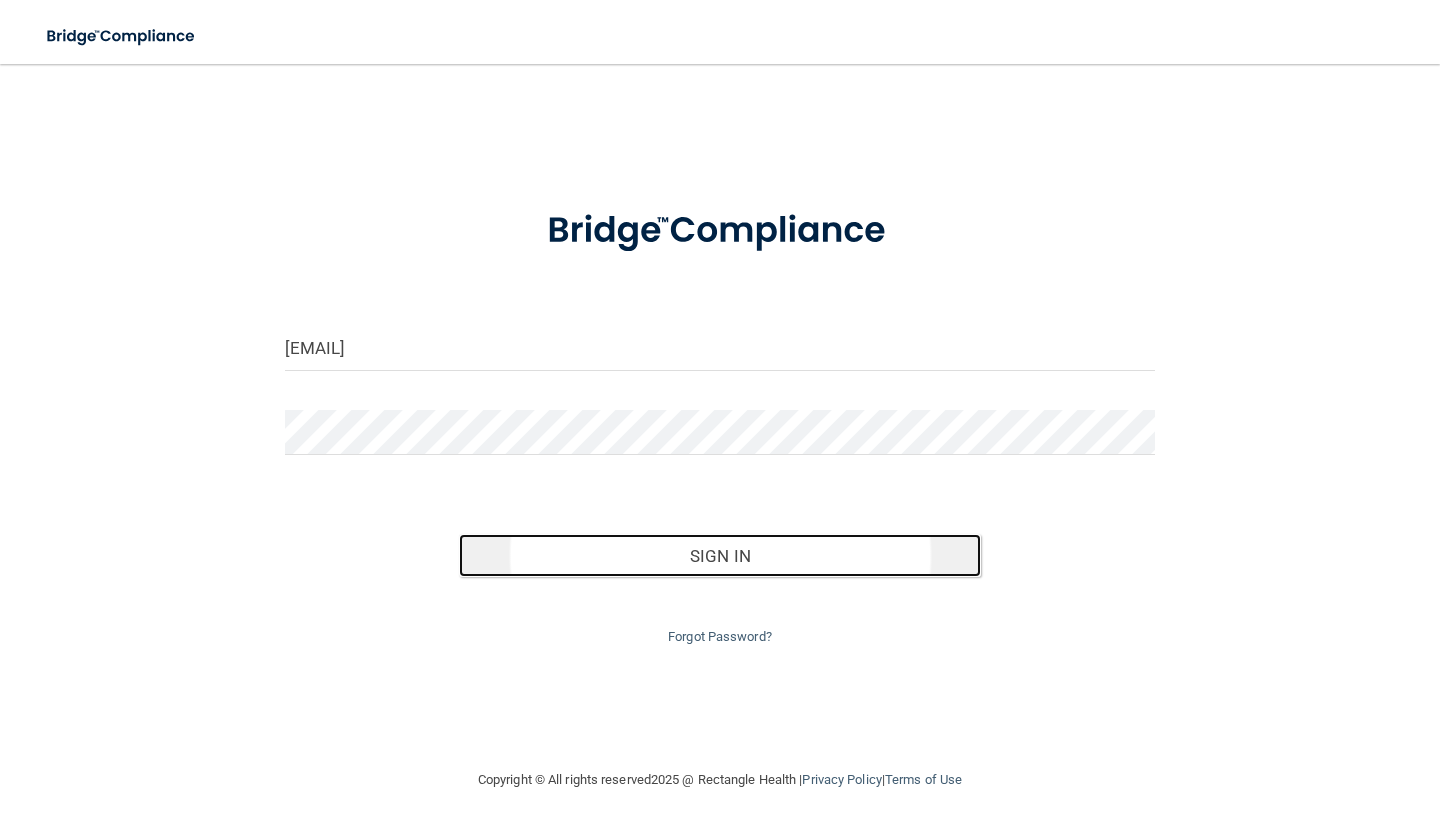 click on "Sign In" at bounding box center [720, 556] 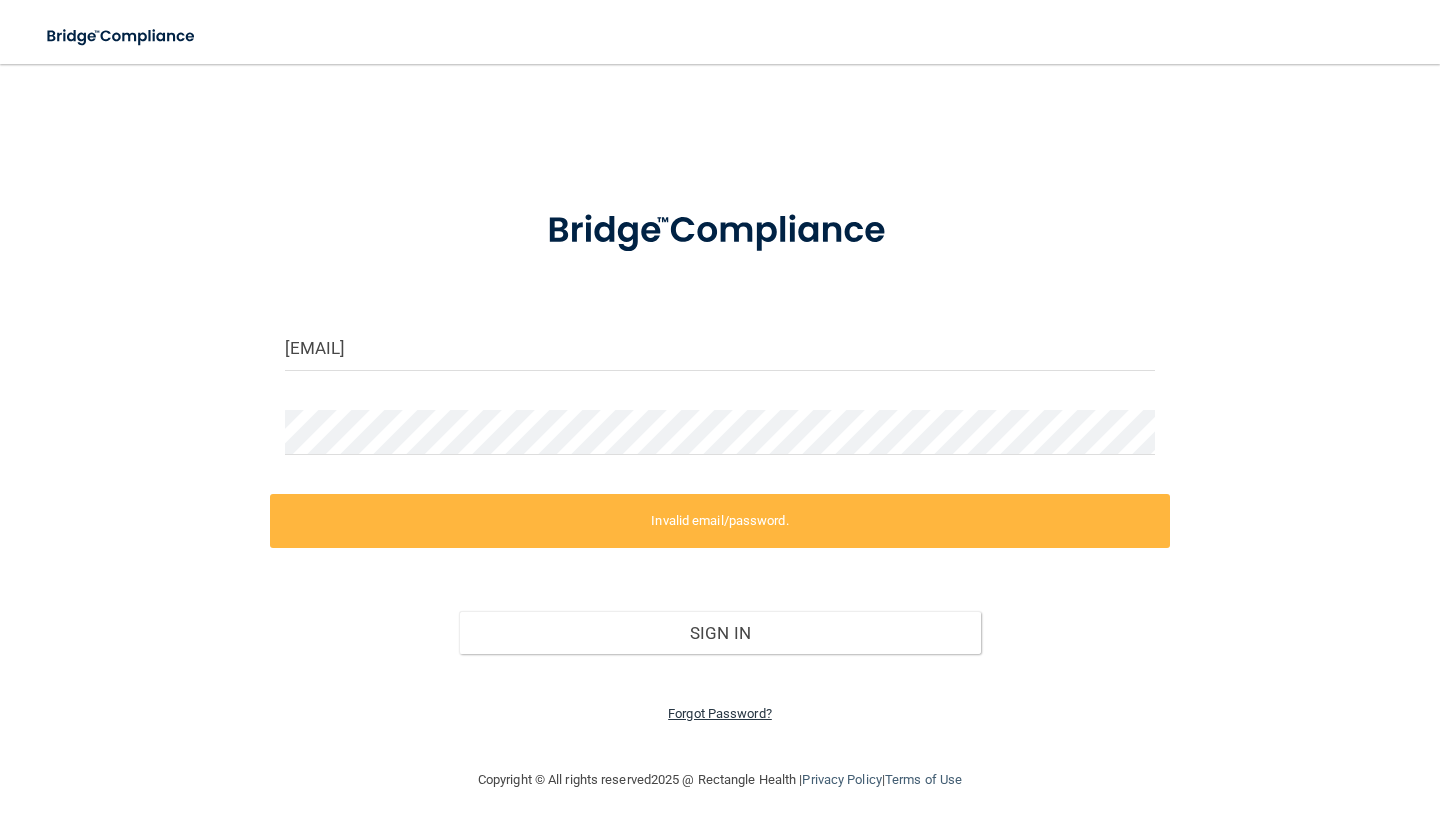 click on "Forgot Password?" at bounding box center (720, 713) 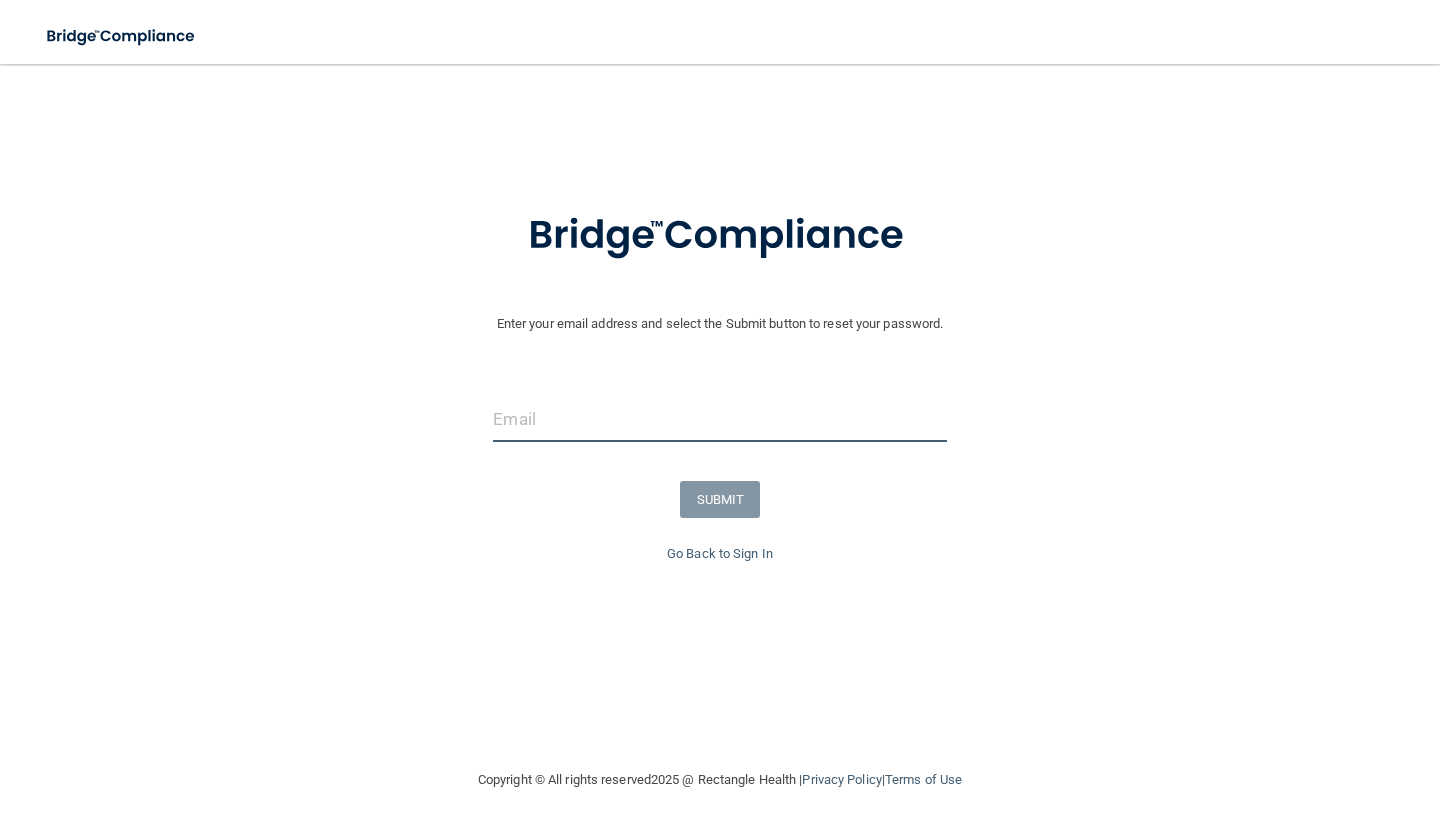 click at bounding box center (719, 419) 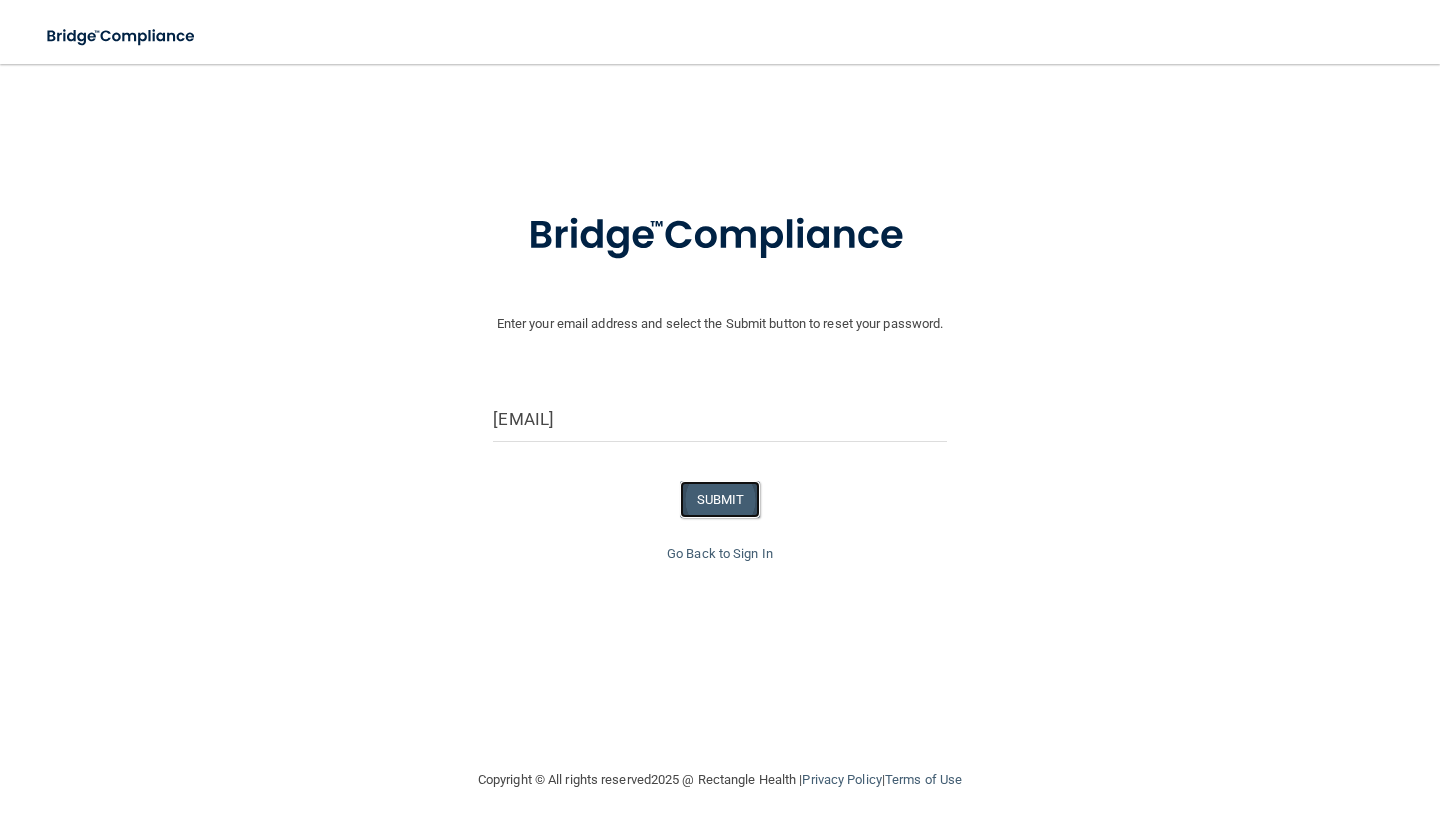 click on "SUBMIT" at bounding box center [720, 499] 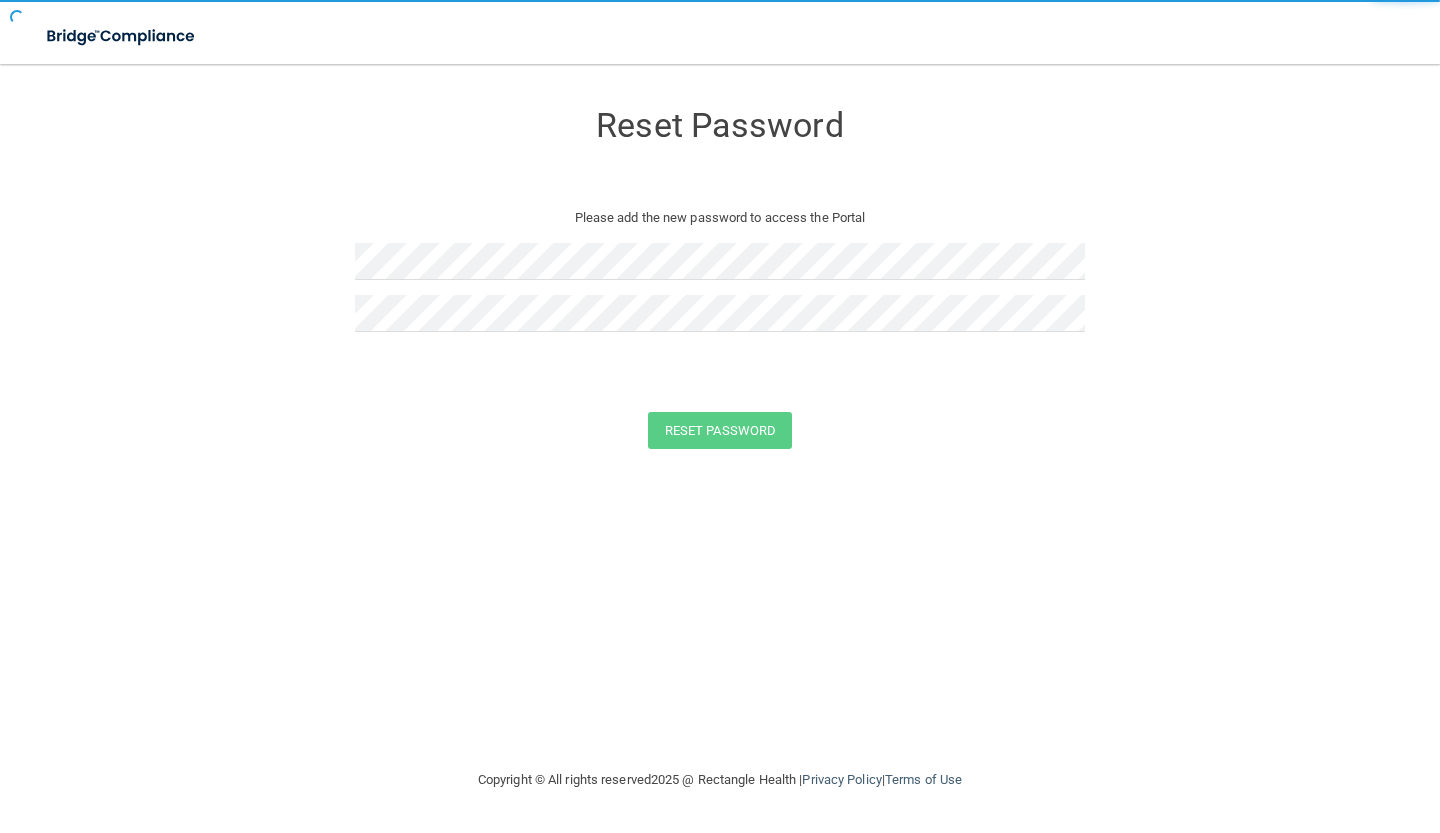 scroll, scrollTop: 0, scrollLeft: 0, axis: both 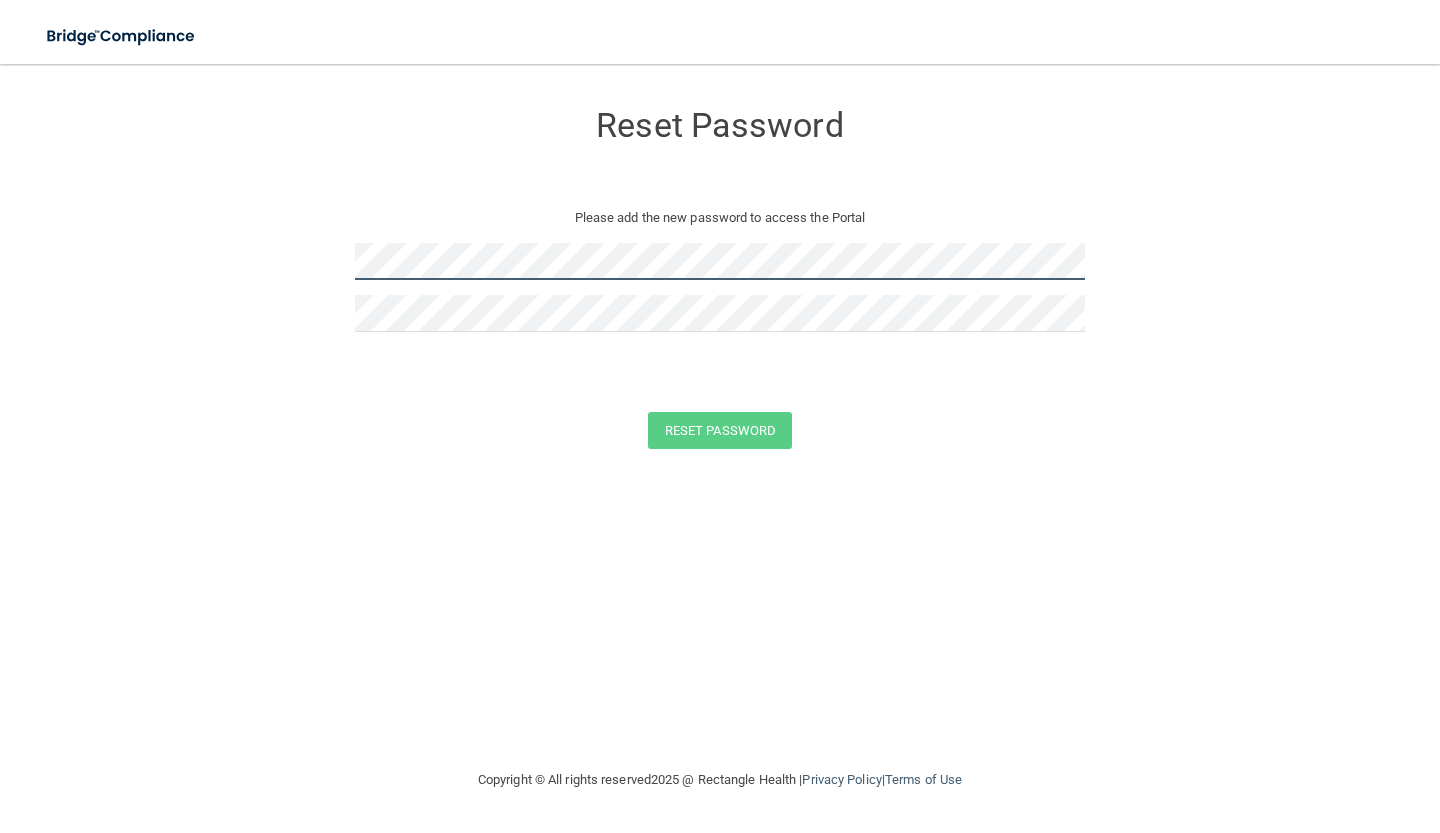 click on "Reset Password     Please add the new password to access the Portal                                                 Reset Password              You have successfully updated your password!   Click here to login ." at bounding box center [720, 278] 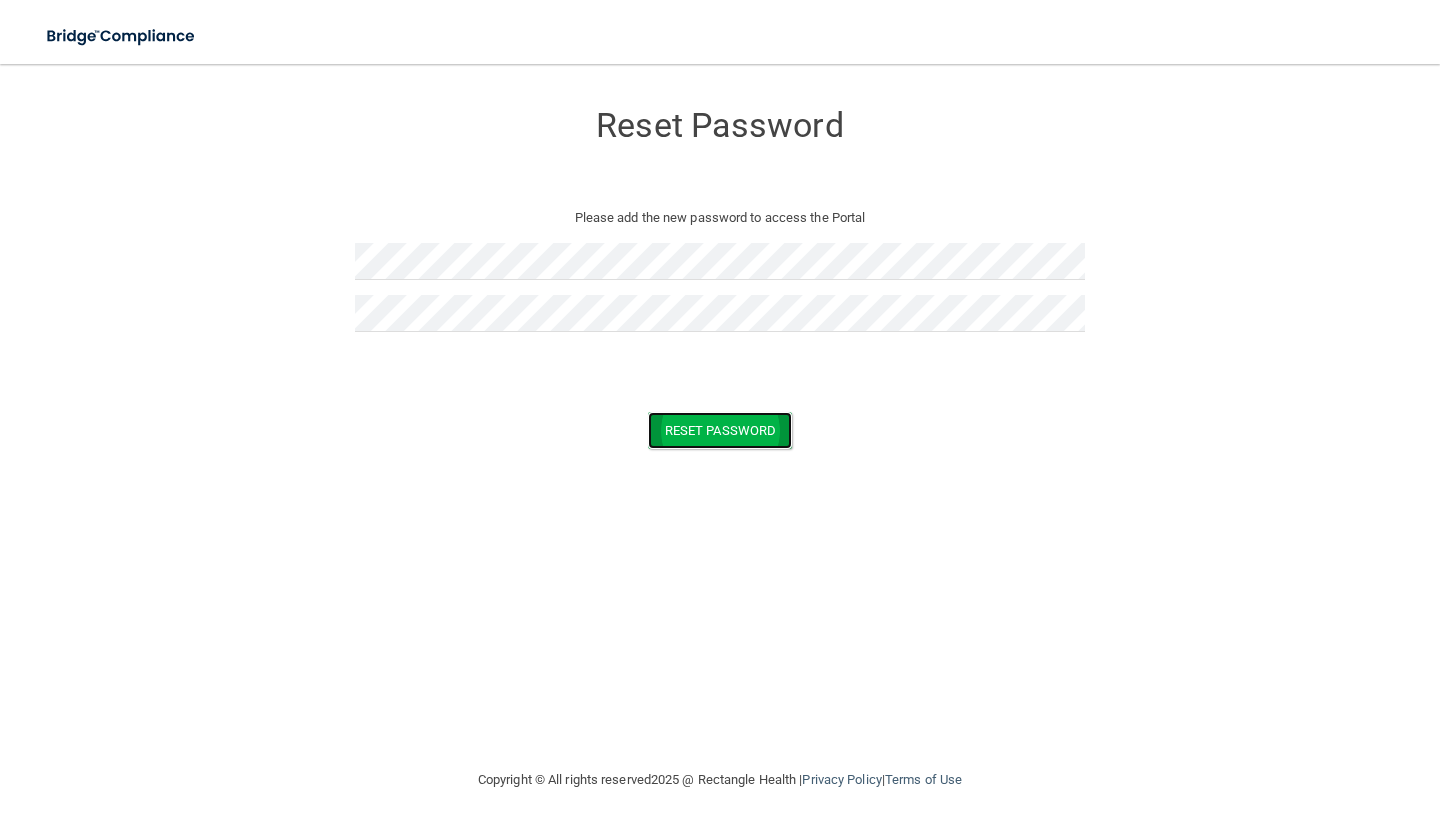click on "Reset Password" at bounding box center [720, 430] 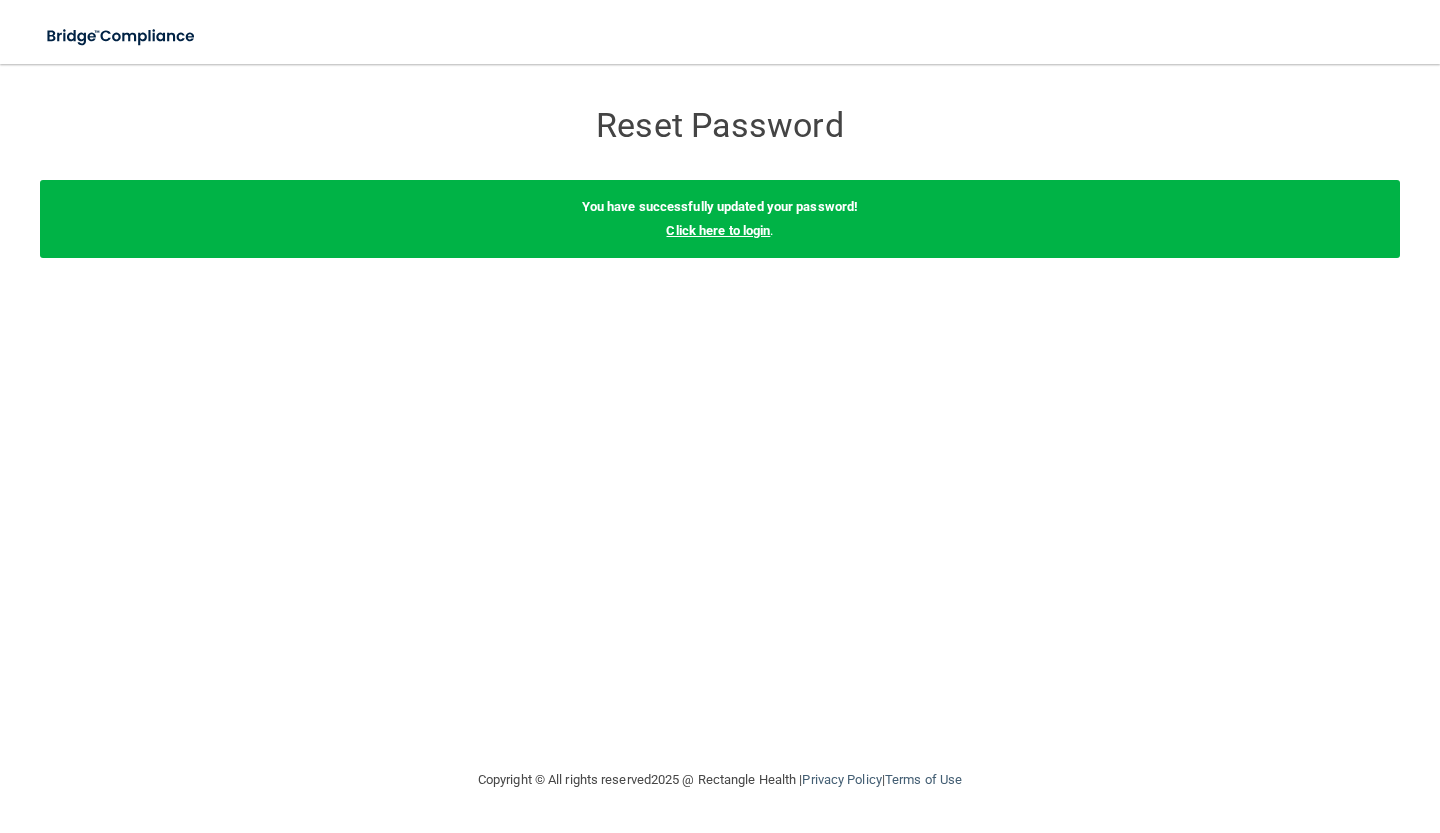 click on "Click here to login" at bounding box center [718, 230] 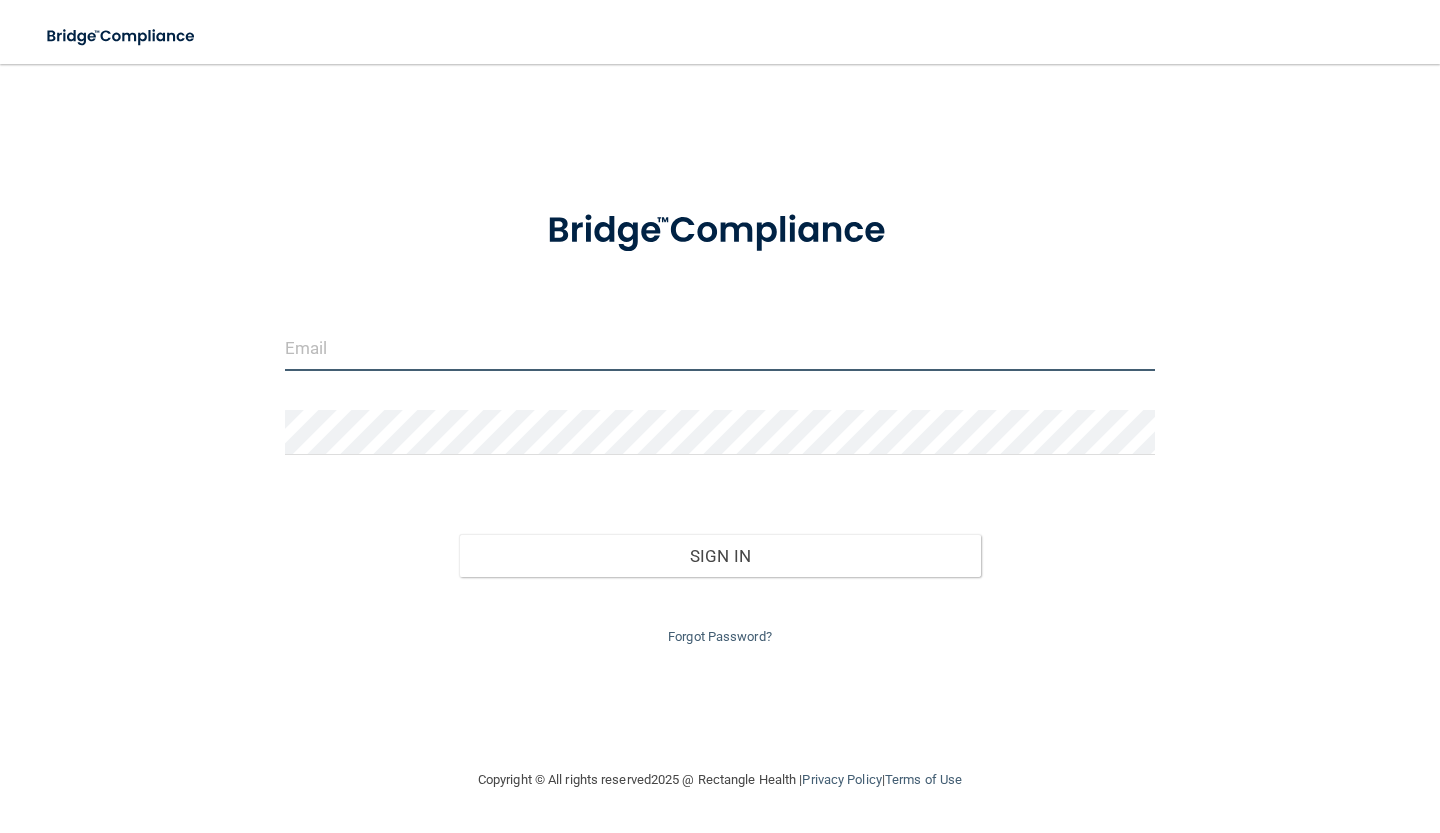 type on "[EMAIL]" 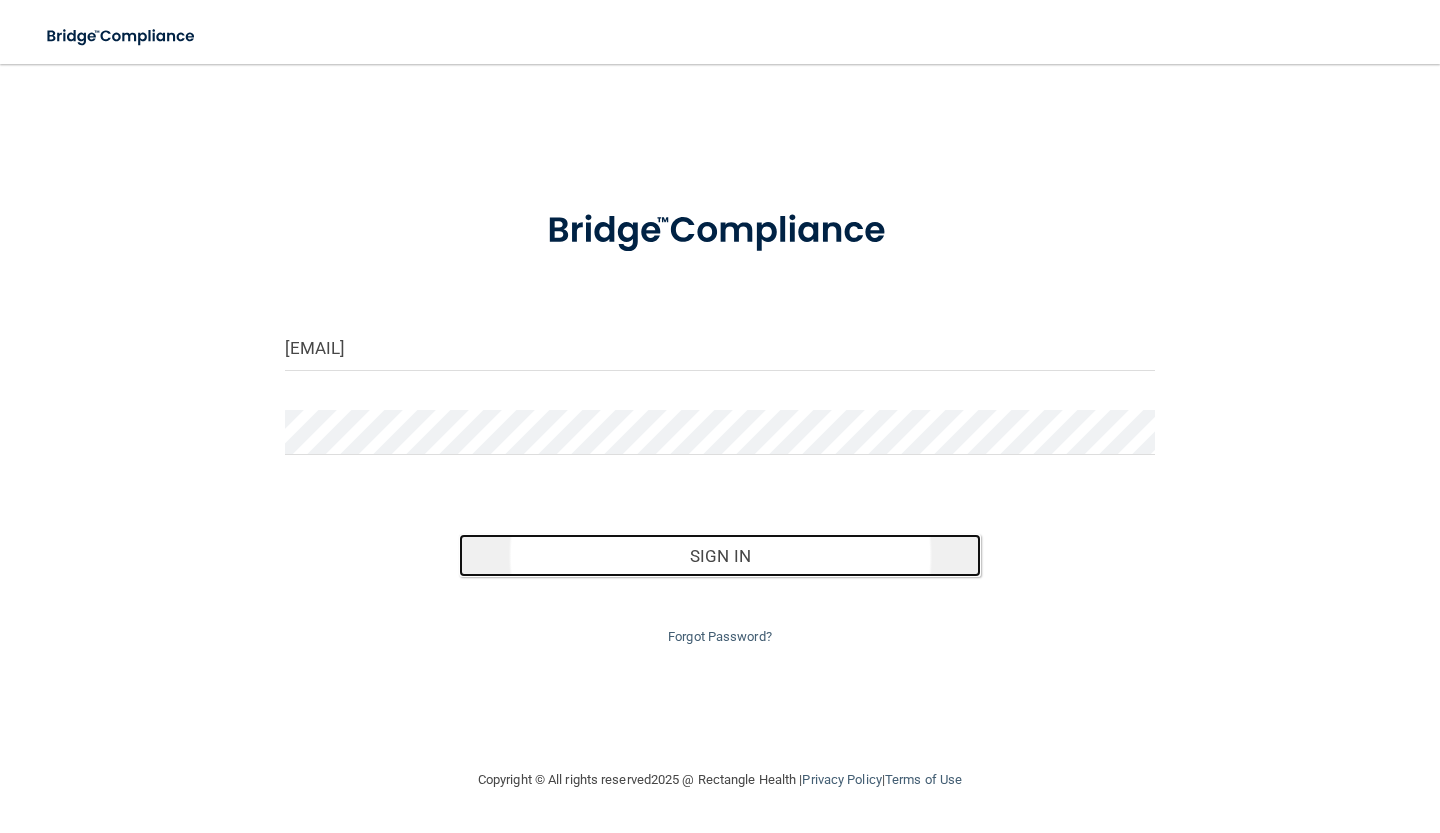 click on "Sign In" at bounding box center (720, 556) 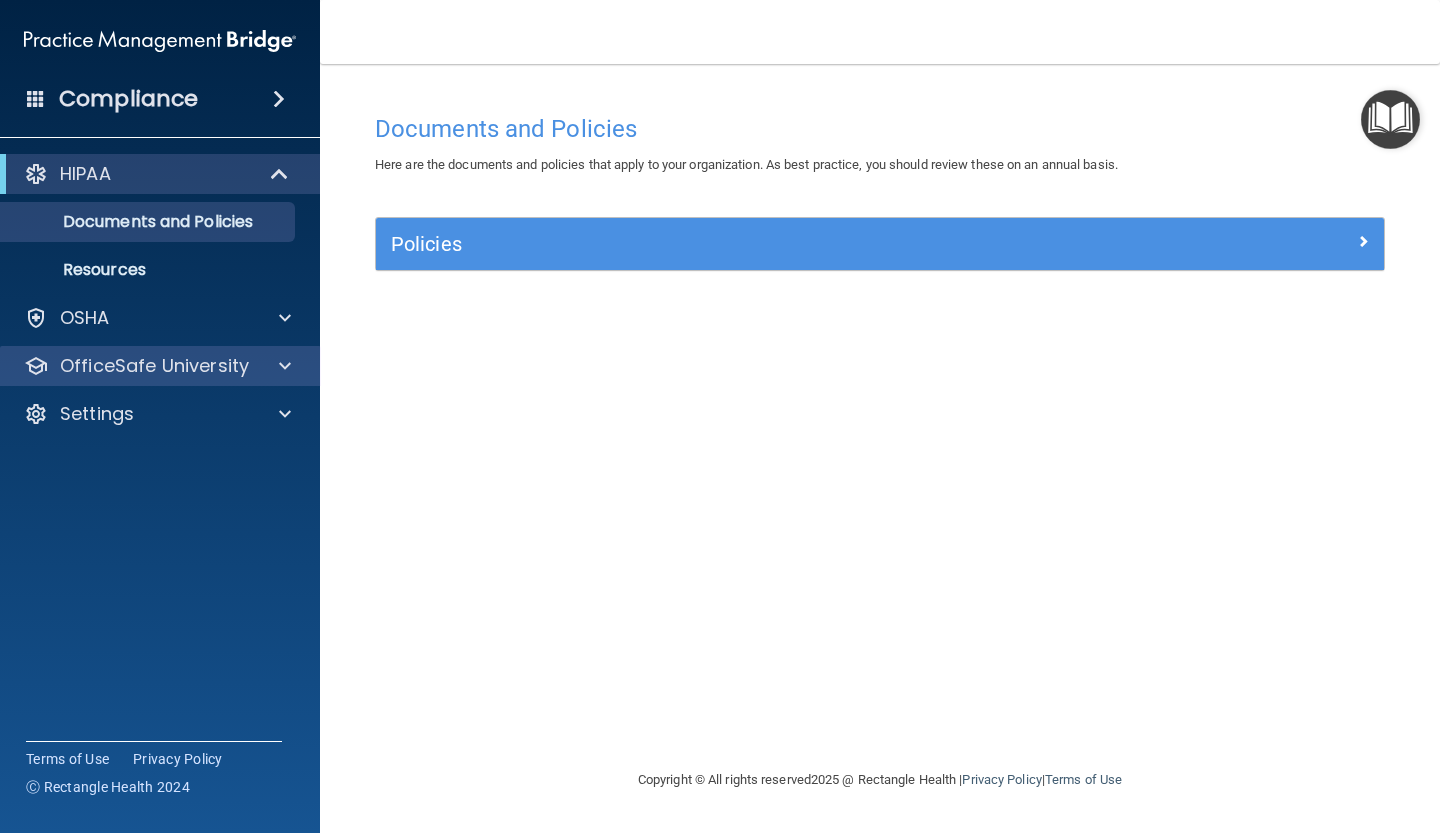 click on "OfficeSafe University" at bounding box center (160, 366) 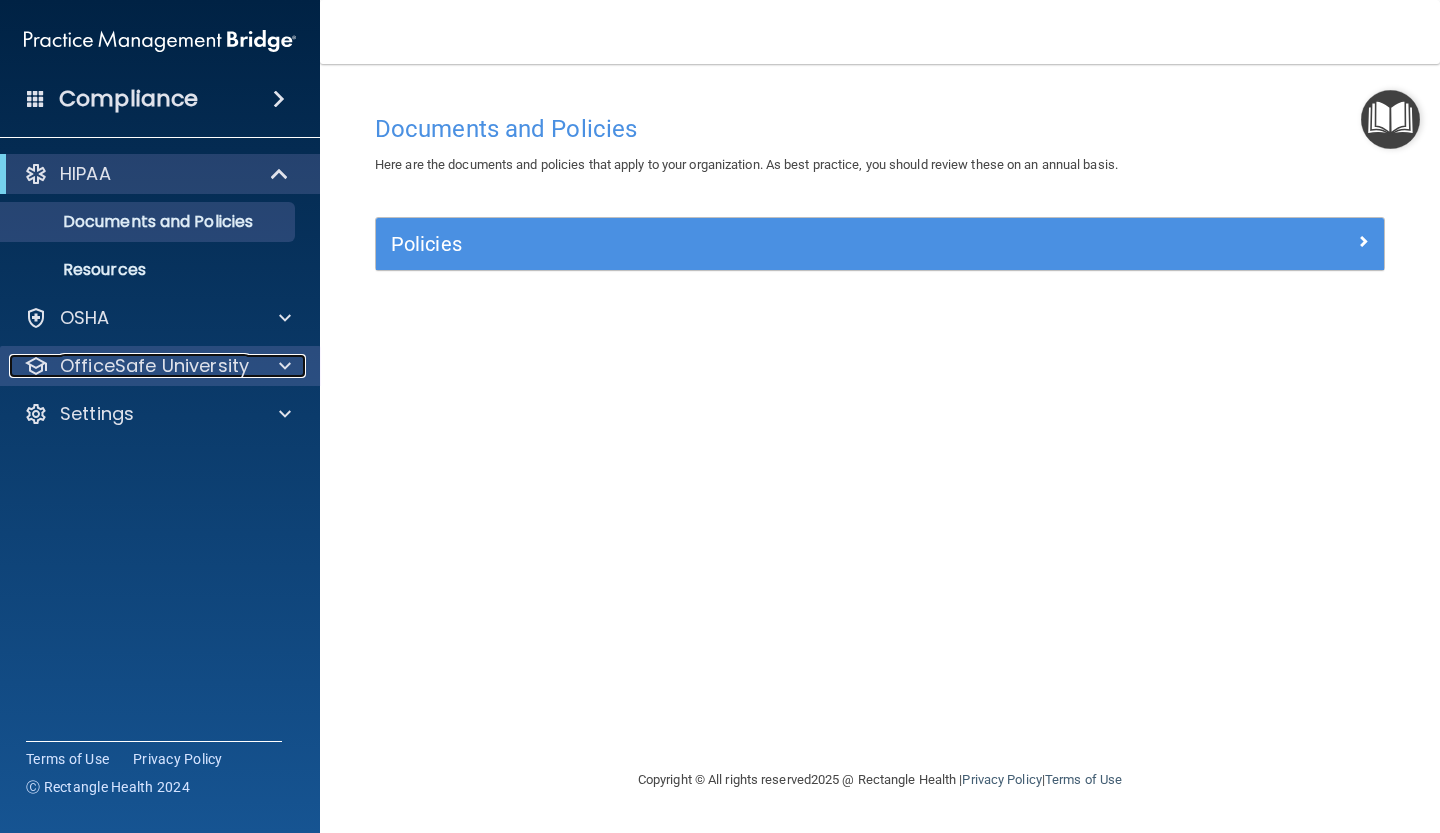 click at bounding box center (282, 366) 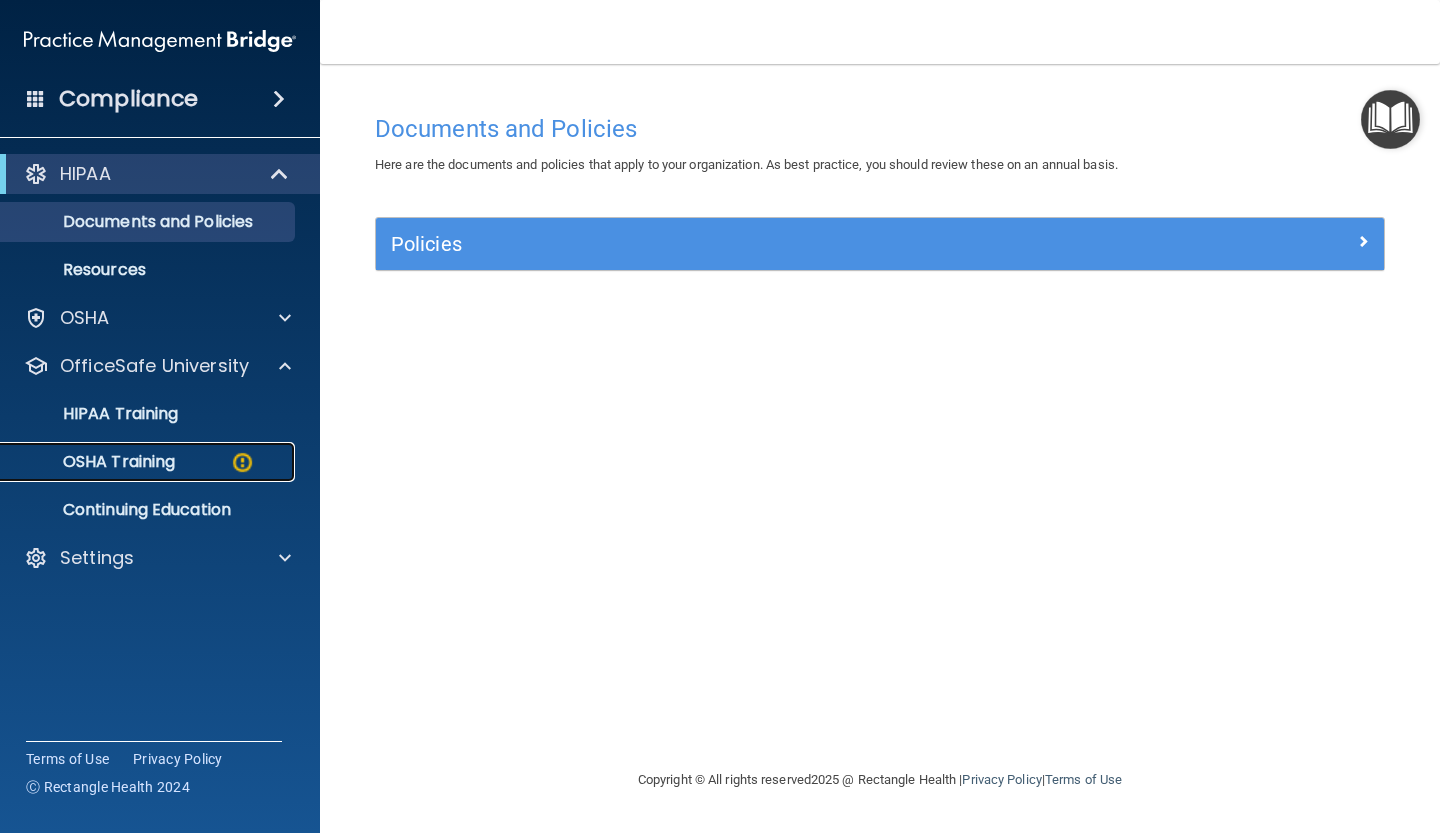 click on "OSHA Training" at bounding box center (137, 462) 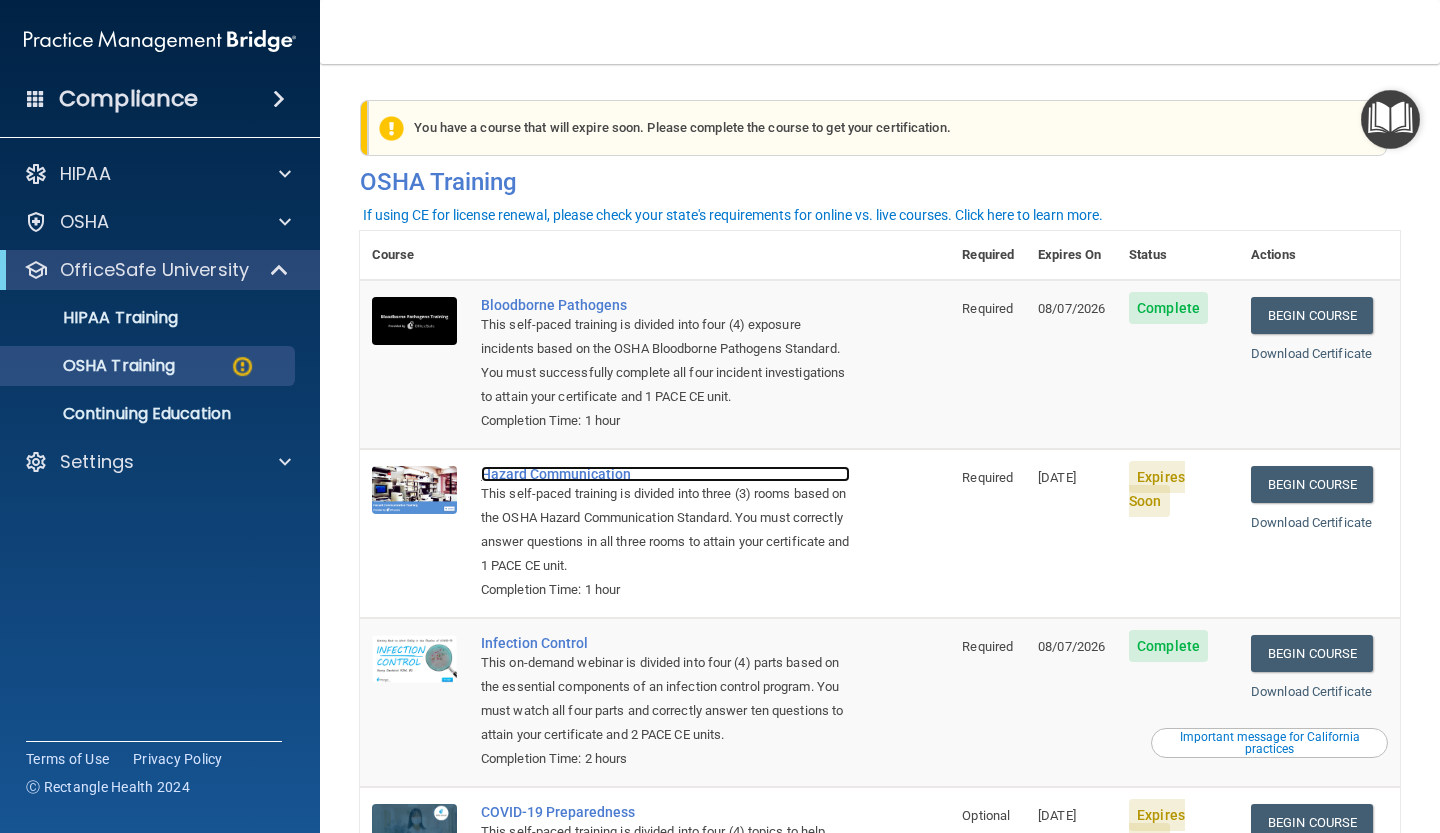click on "Hazard Communication" at bounding box center [665, 474] 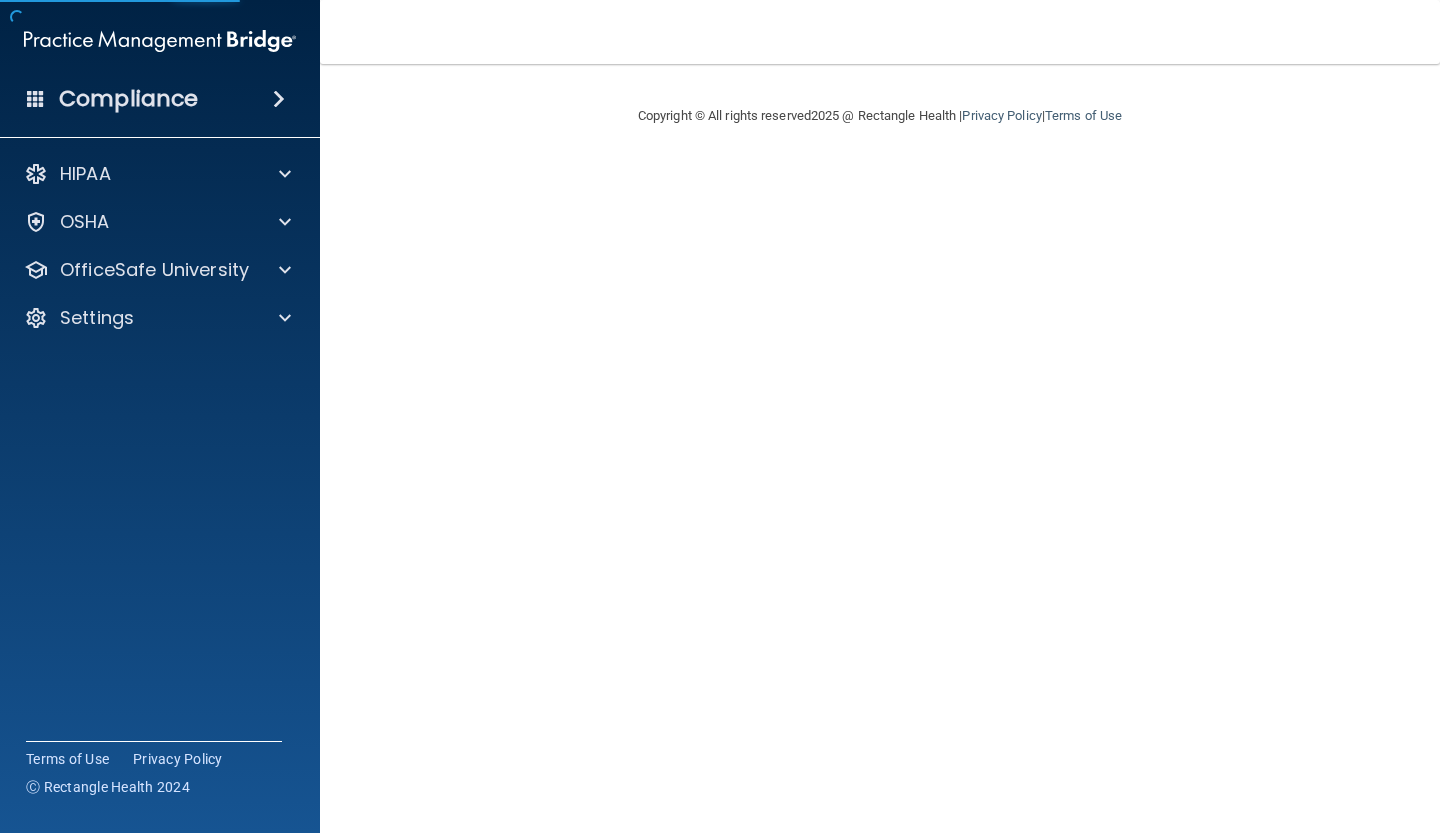 scroll, scrollTop: 0, scrollLeft: 0, axis: both 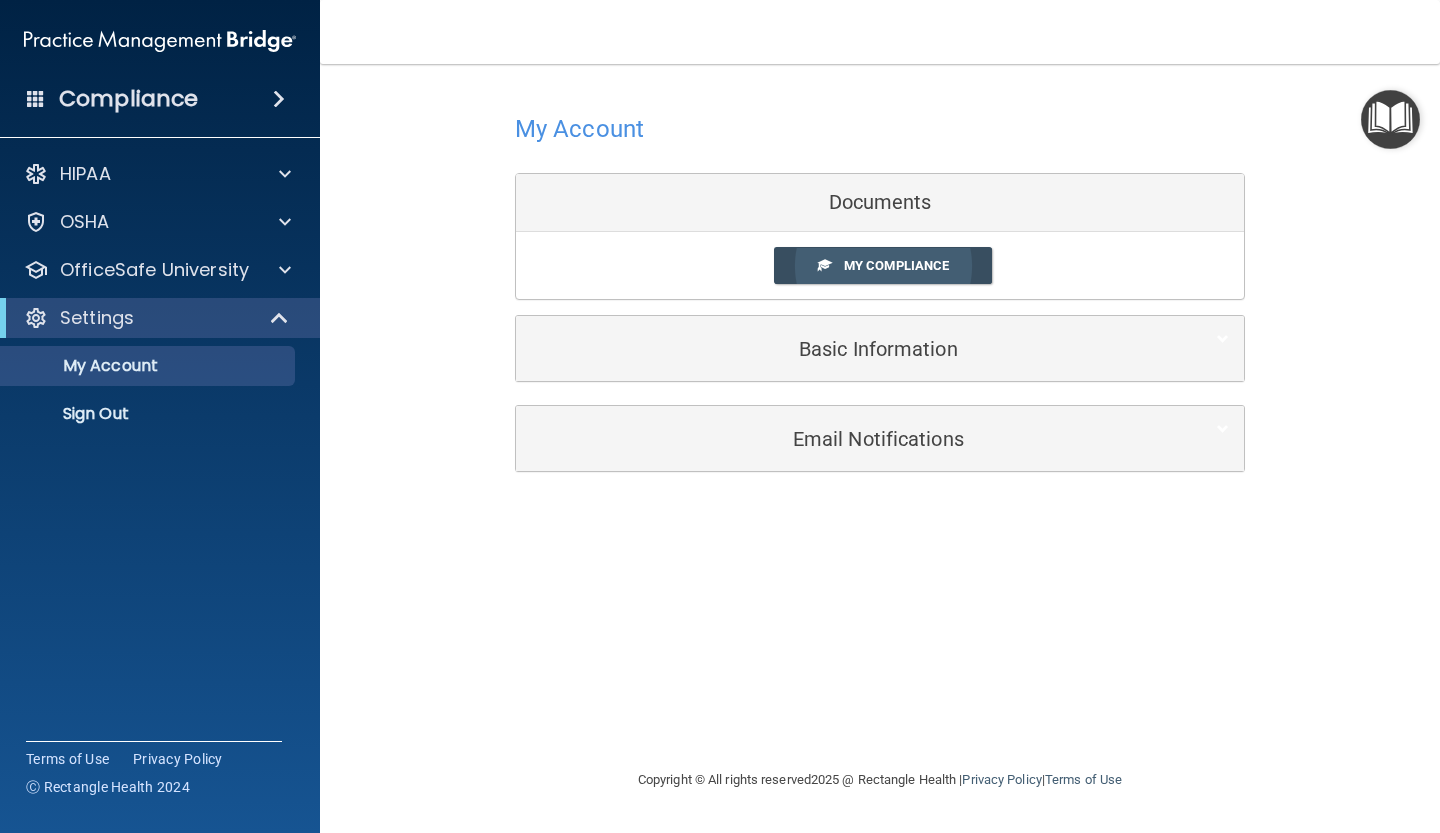 click on "My Compliance" at bounding box center (896, 265) 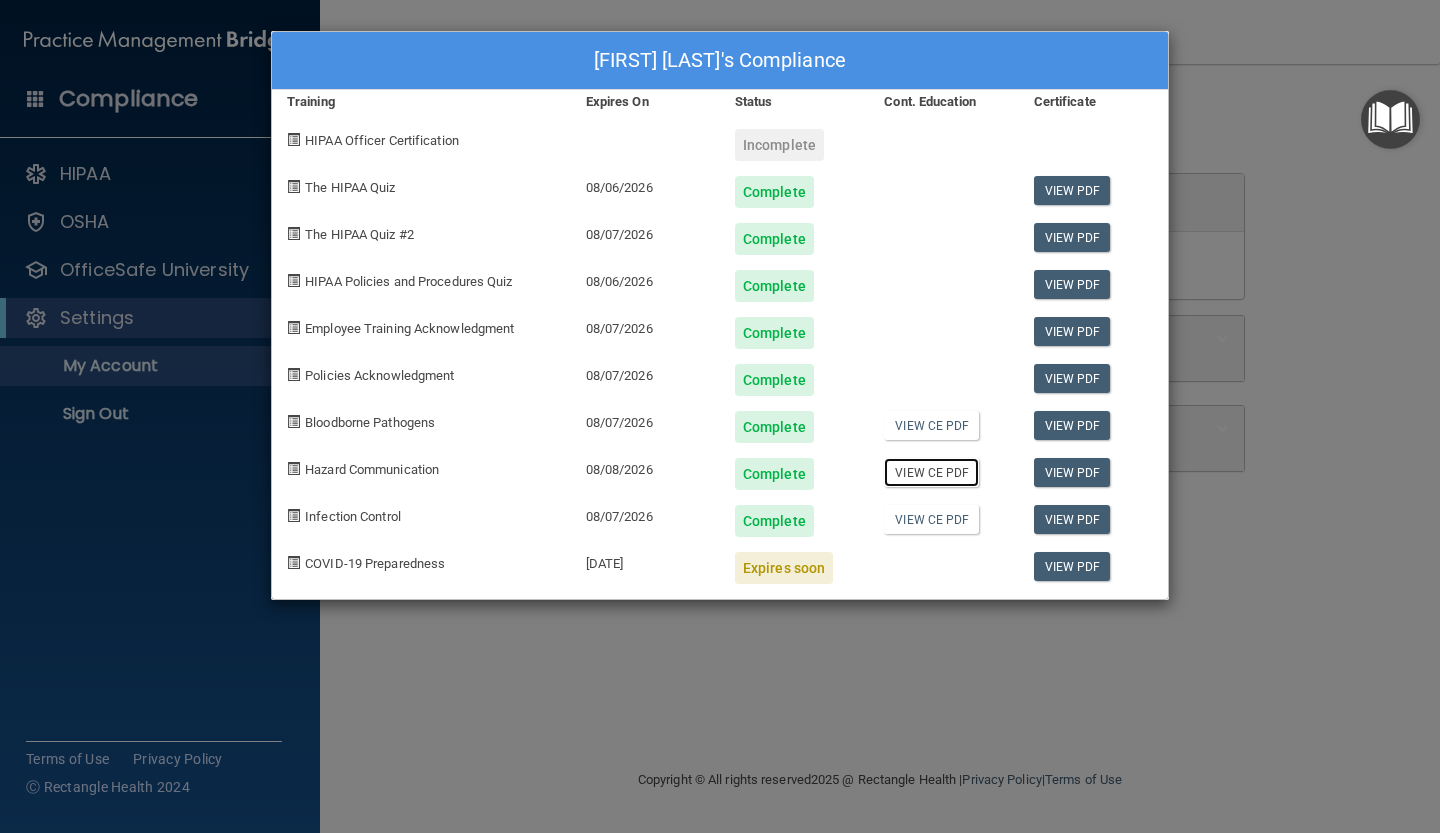 click on "View CE PDF" at bounding box center [931, 472] 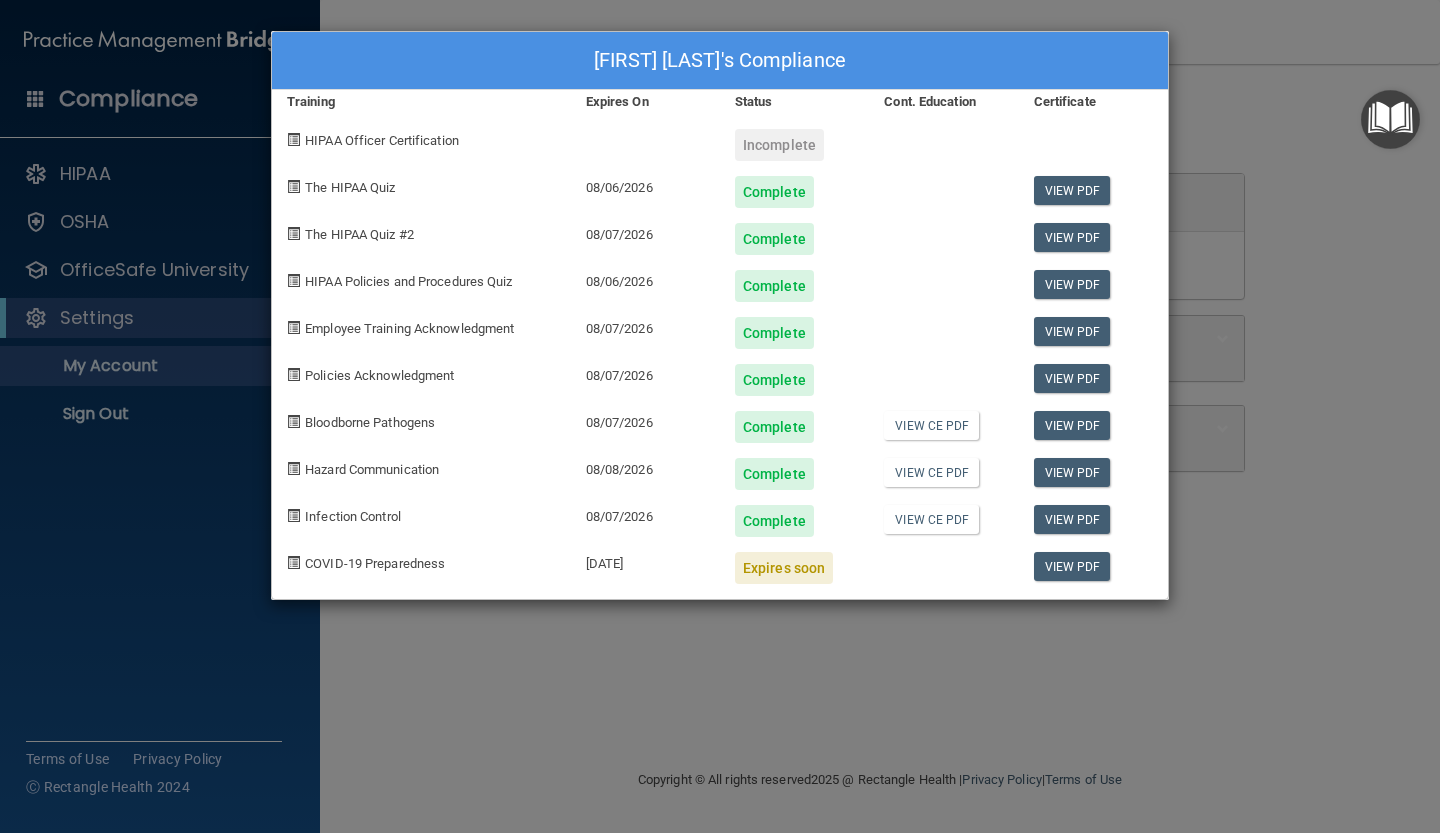 click on "COVID-19 Preparedness" at bounding box center (375, 563) 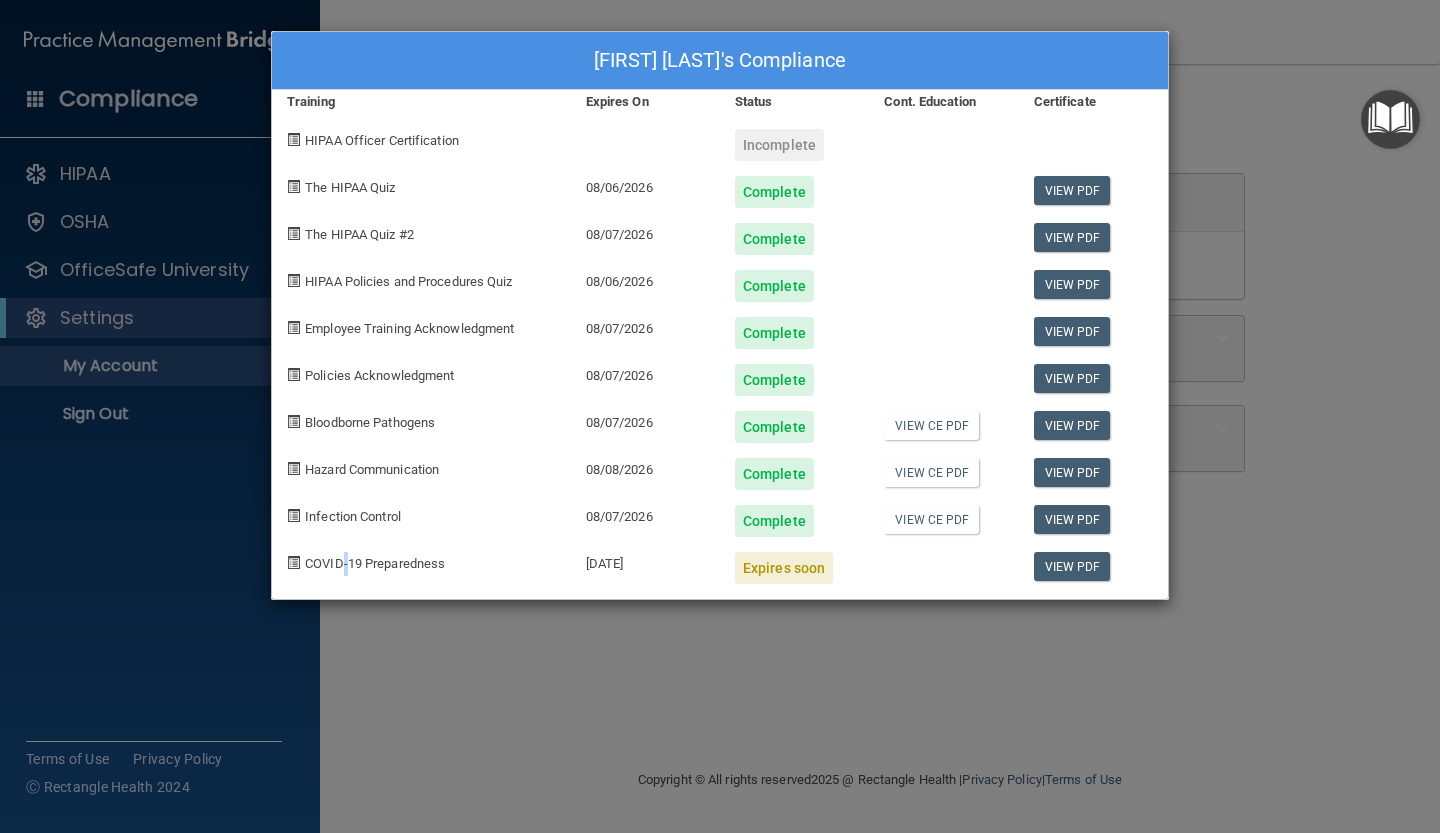 click on "COVID-19 Preparedness" at bounding box center (375, 563) 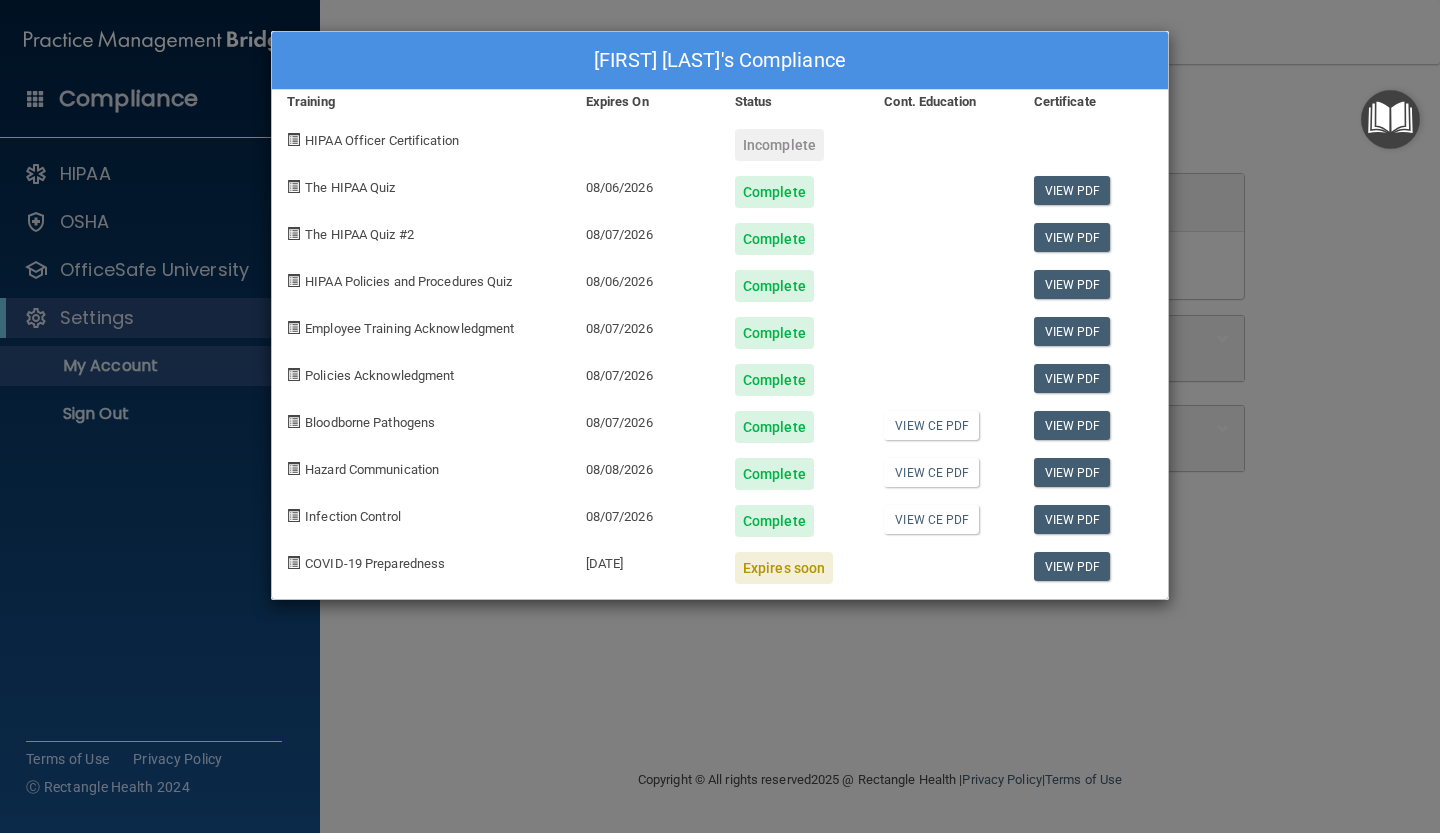 click at bounding box center (293, 562) 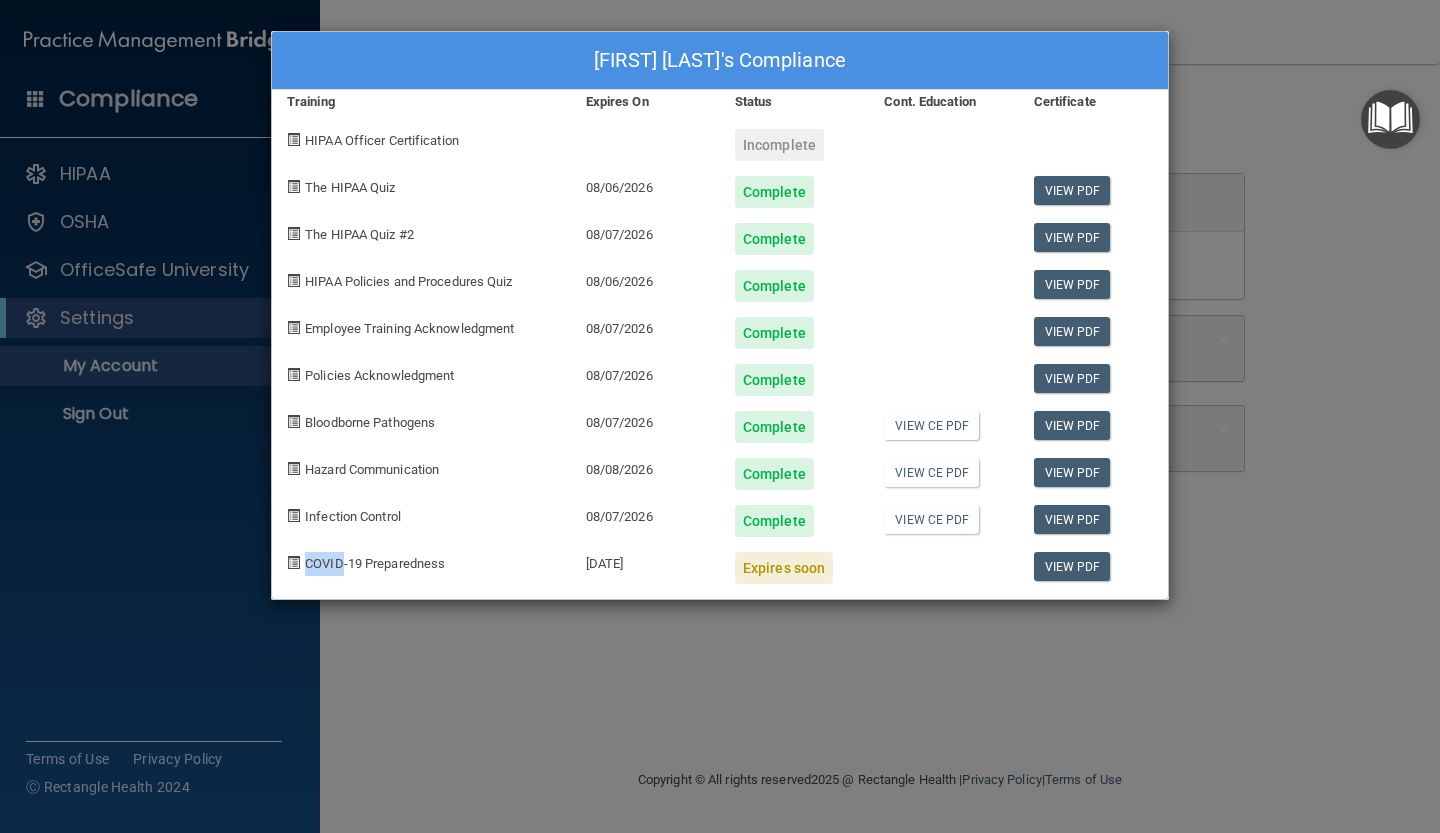 click at bounding box center (293, 562) 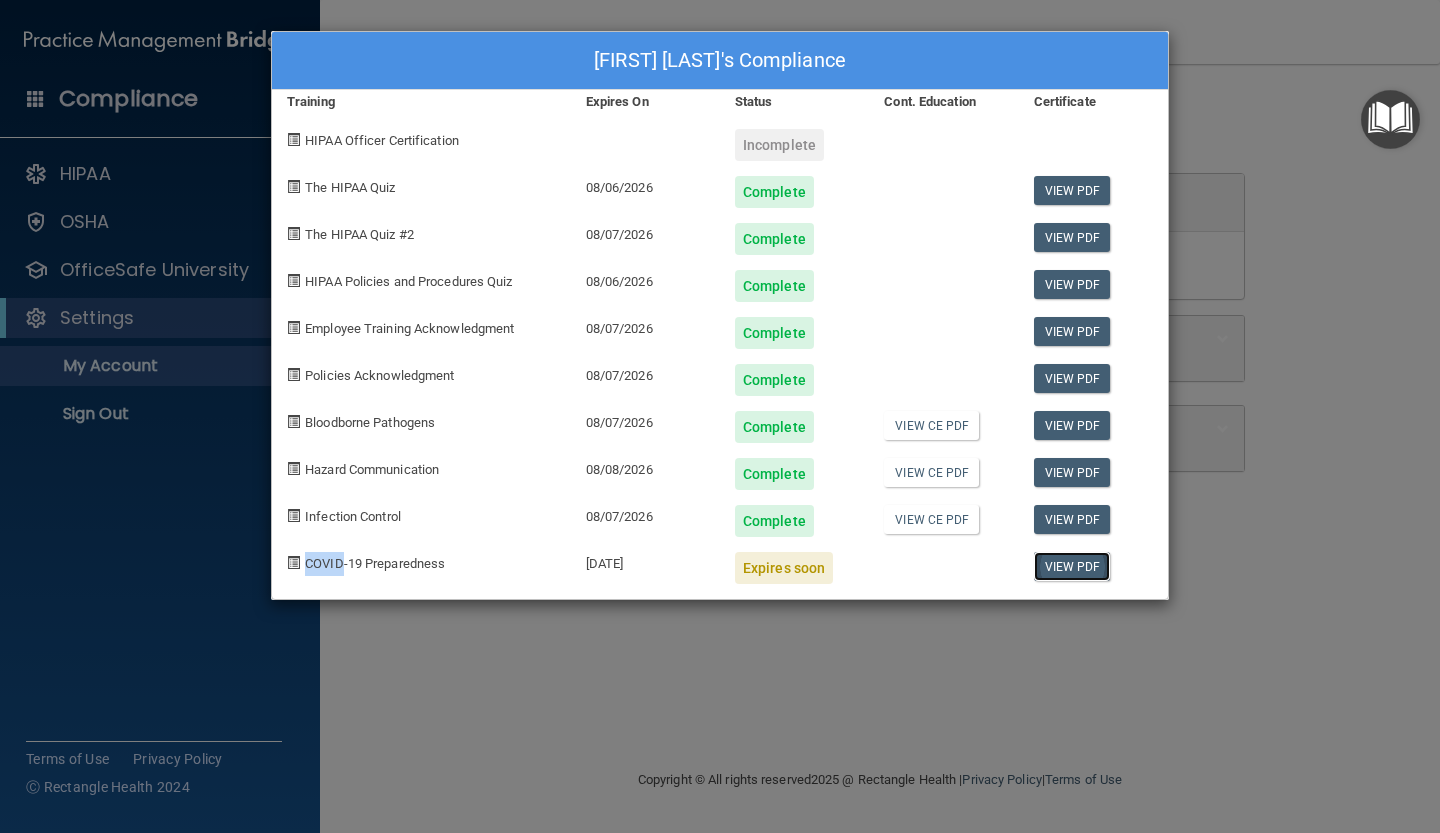 click on "View PDF" at bounding box center [1072, 566] 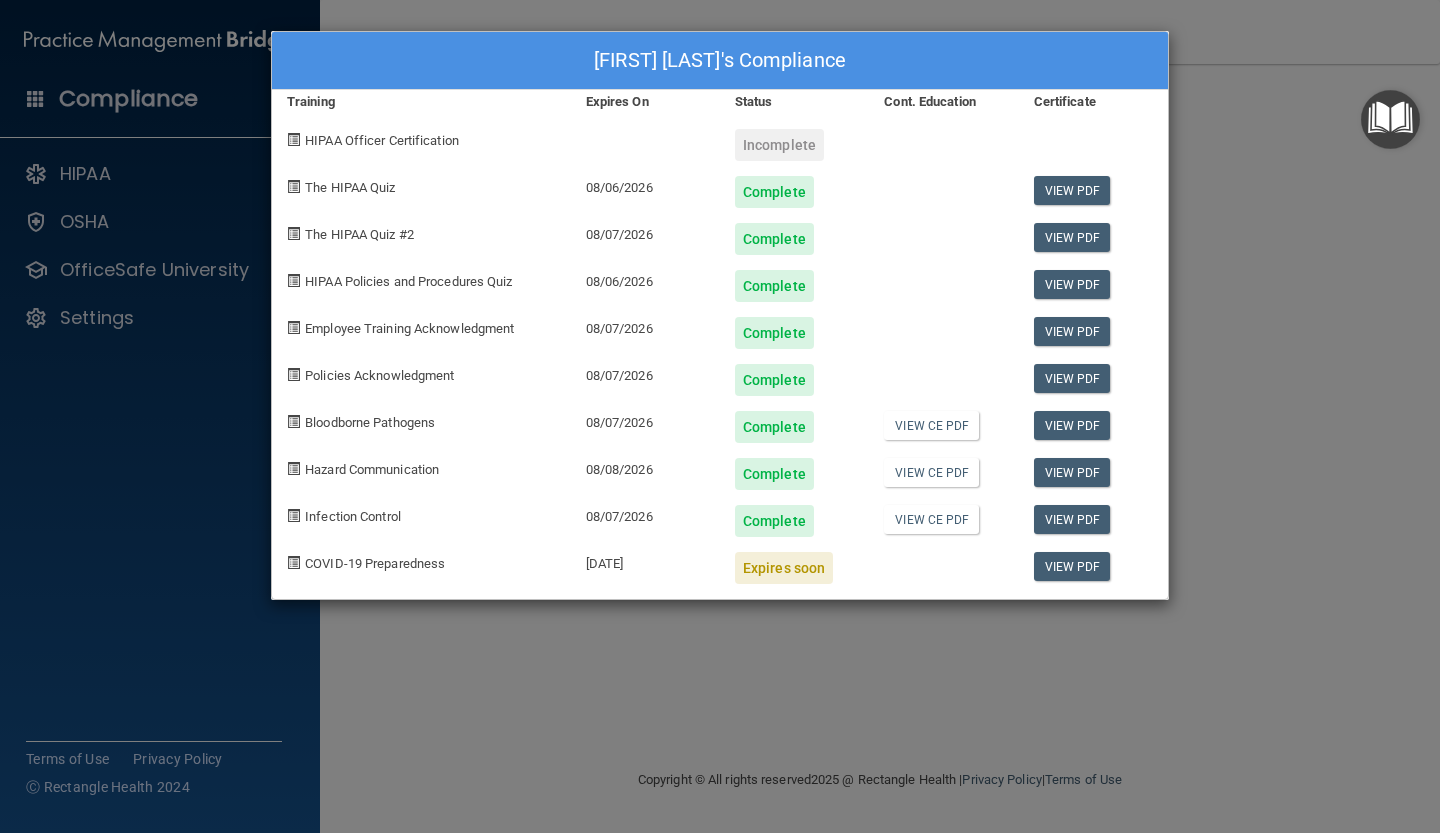 click on "Julie Barton's Compliance      Training   Expires On   Status   Cont. Education   Certificate         HIPAA Officer Certification             Incomplete                      The HIPAA Quiz      08/06/2026       Complete              View PDF         The HIPAA Quiz #2      08/07/2026       Complete              View PDF         HIPAA Policies and Procedures Quiz      08/06/2026       Complete              View PDF         Employee Training Acknowledgment      08/07/2026       Complete              View PDF         Policies Acknowledgment      08/07/2026       Complete              View PDF         Bloodborne Pathogens      08/07/2026       Complete        View CE PDF       View PDF         Hazard Communication      08/08/2026       Complete        View CE PDF       View PDF         Infection Control      08/07/2026       Complete        View CE PDF       View PDF         COVID-19 Preparedness      09/07/2025       Expires soon              View PDF" at bounding box center [720, 416] 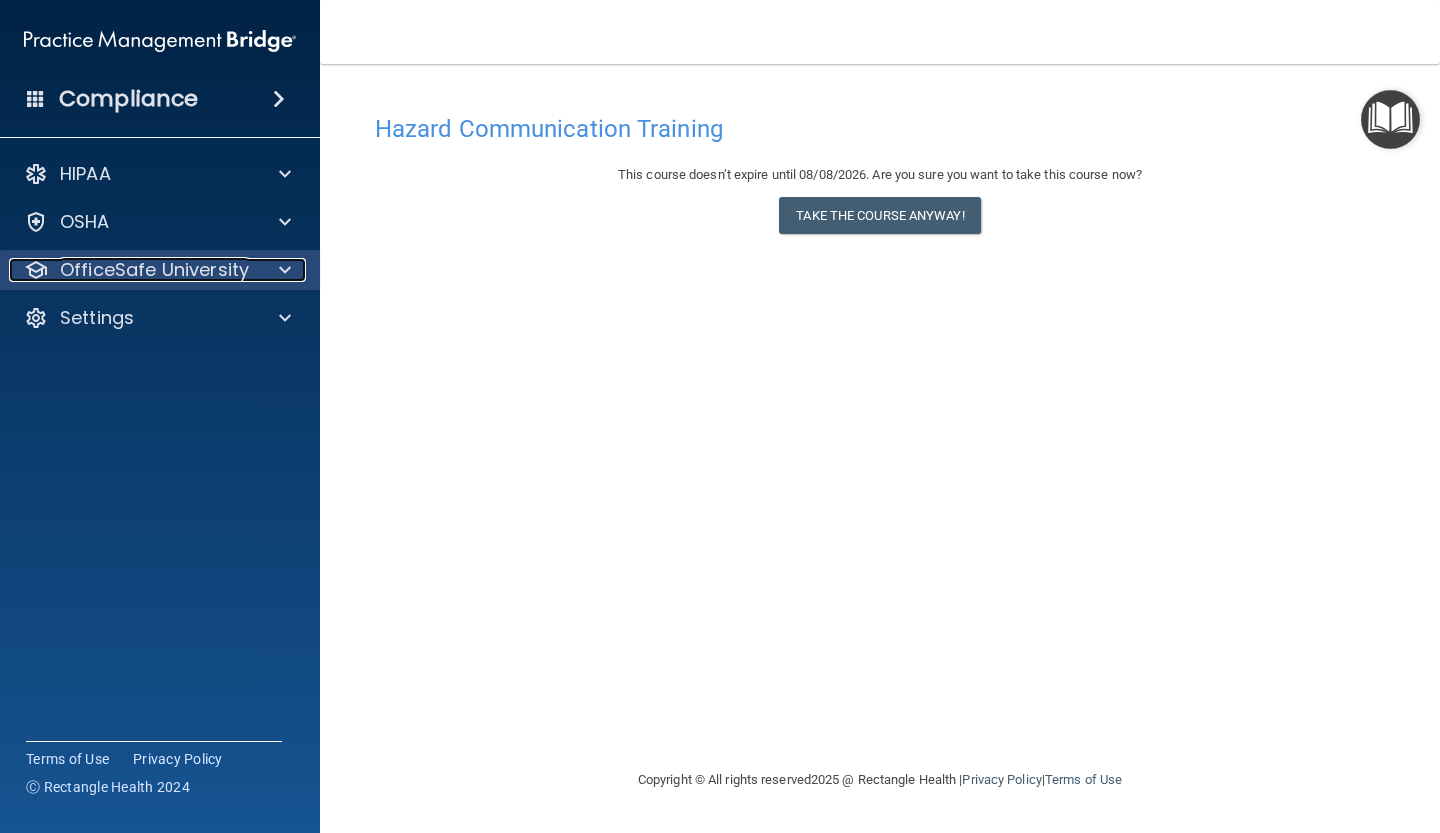 click on "OfficeSafe University" at bounding box center (154, 270) 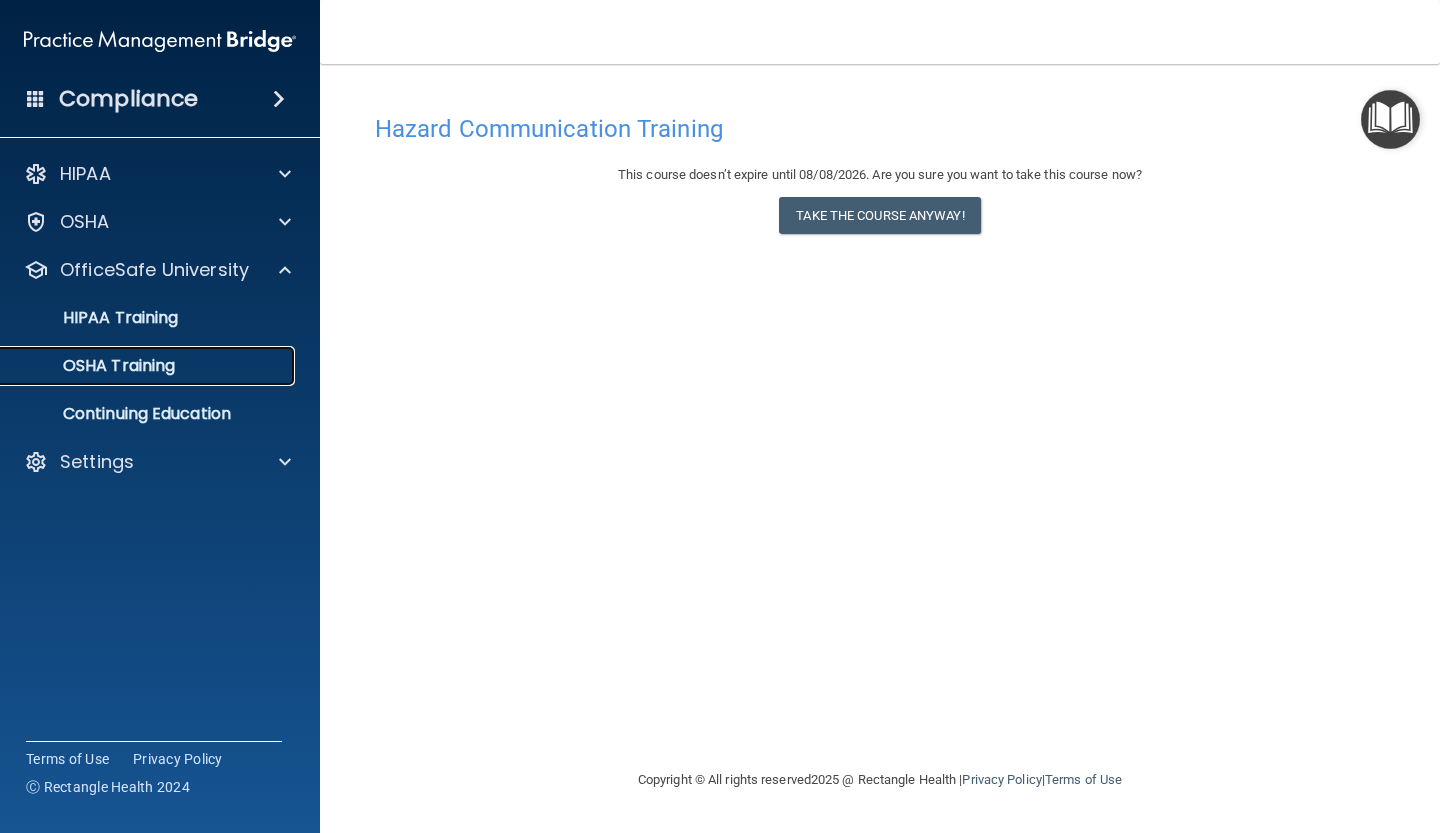click on "OSHA Training" at bounding box center [149, 366] 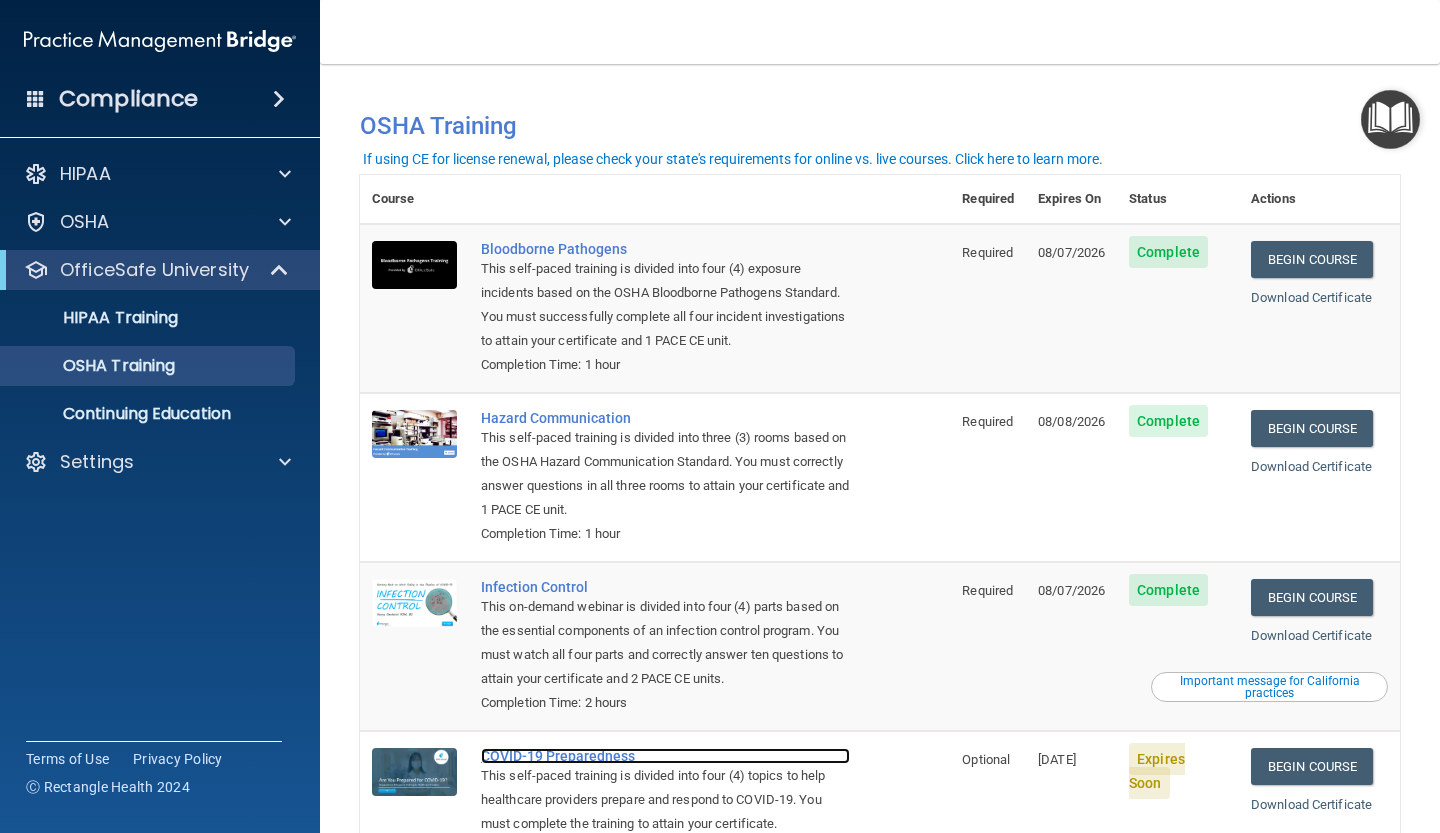 click on "COVID-19 Preparedness" at bounding box center (665, 756) 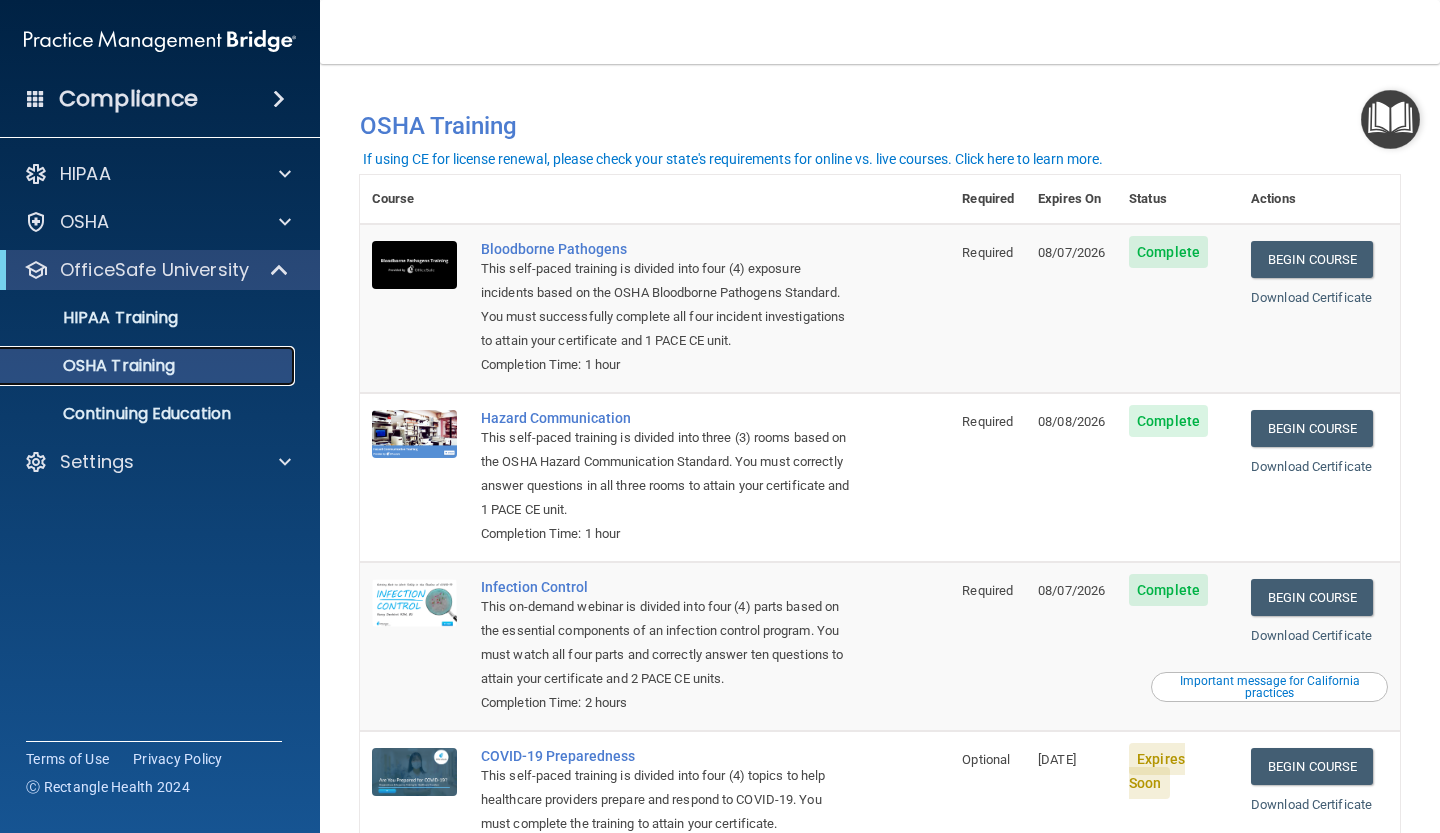 click on "OSHA Training" at bounding box center [149, 366] 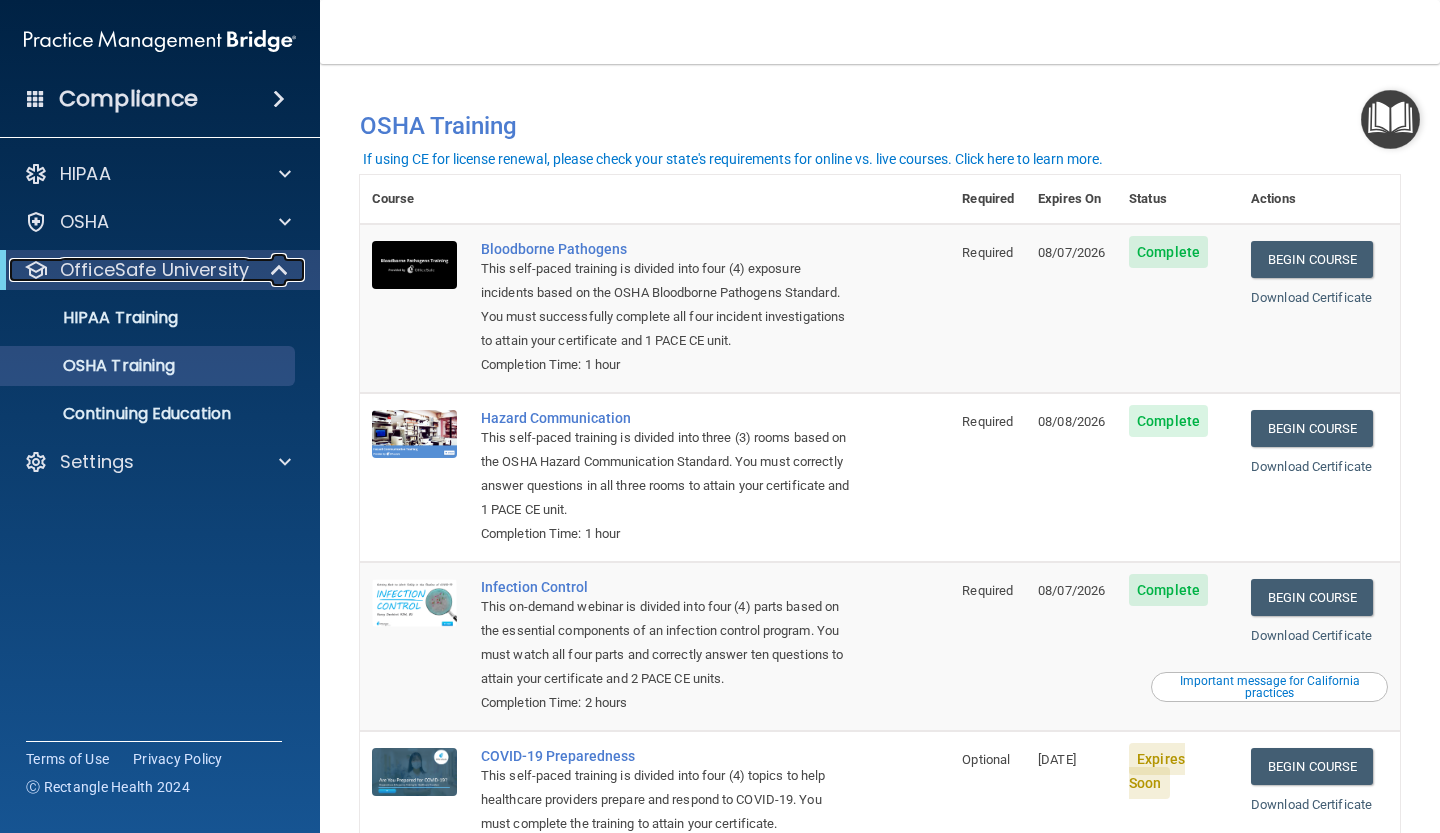click on "OfficeSafe University" at bounding box center (154, 270) 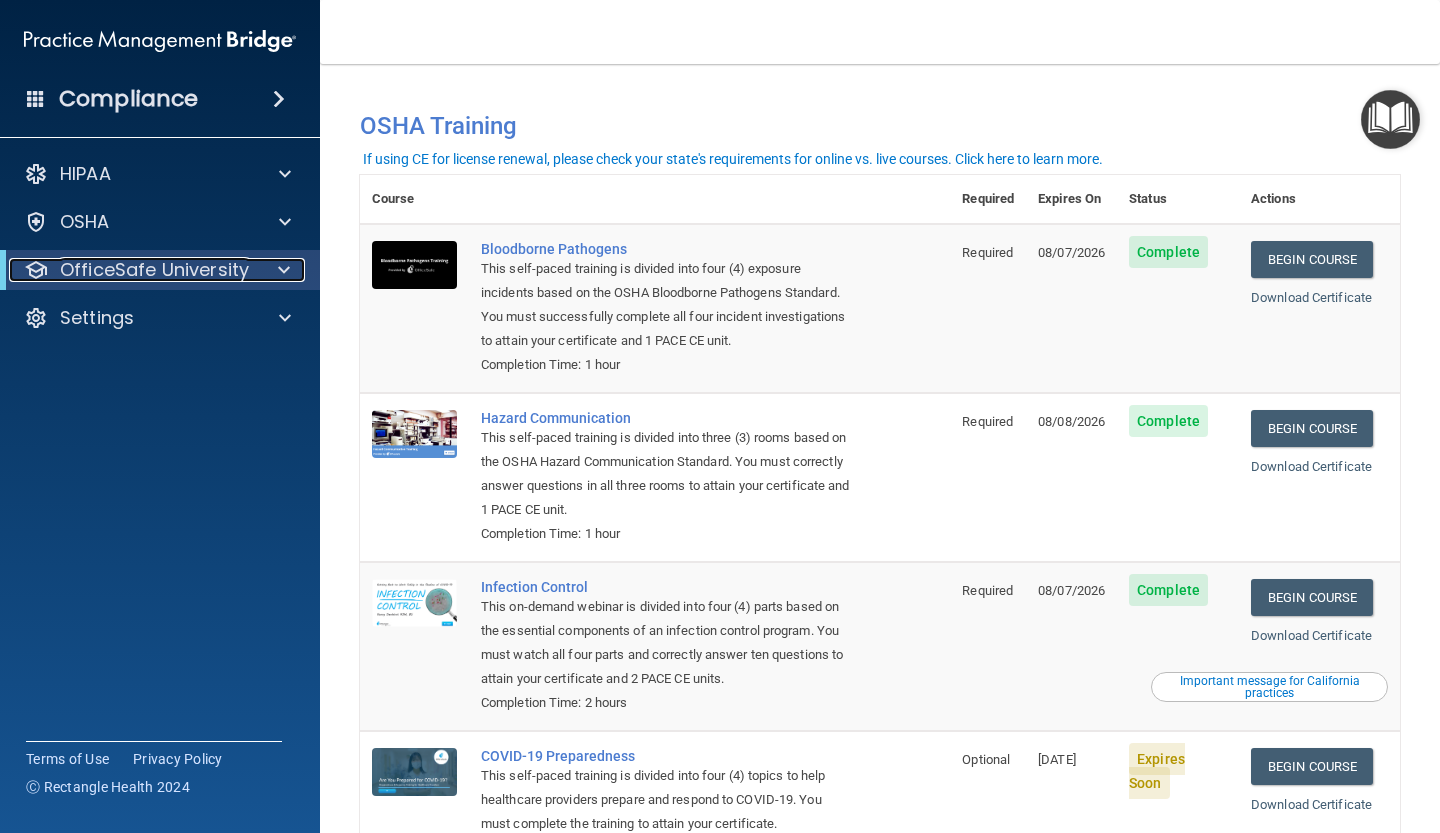 click at bounding box center [284, 270] 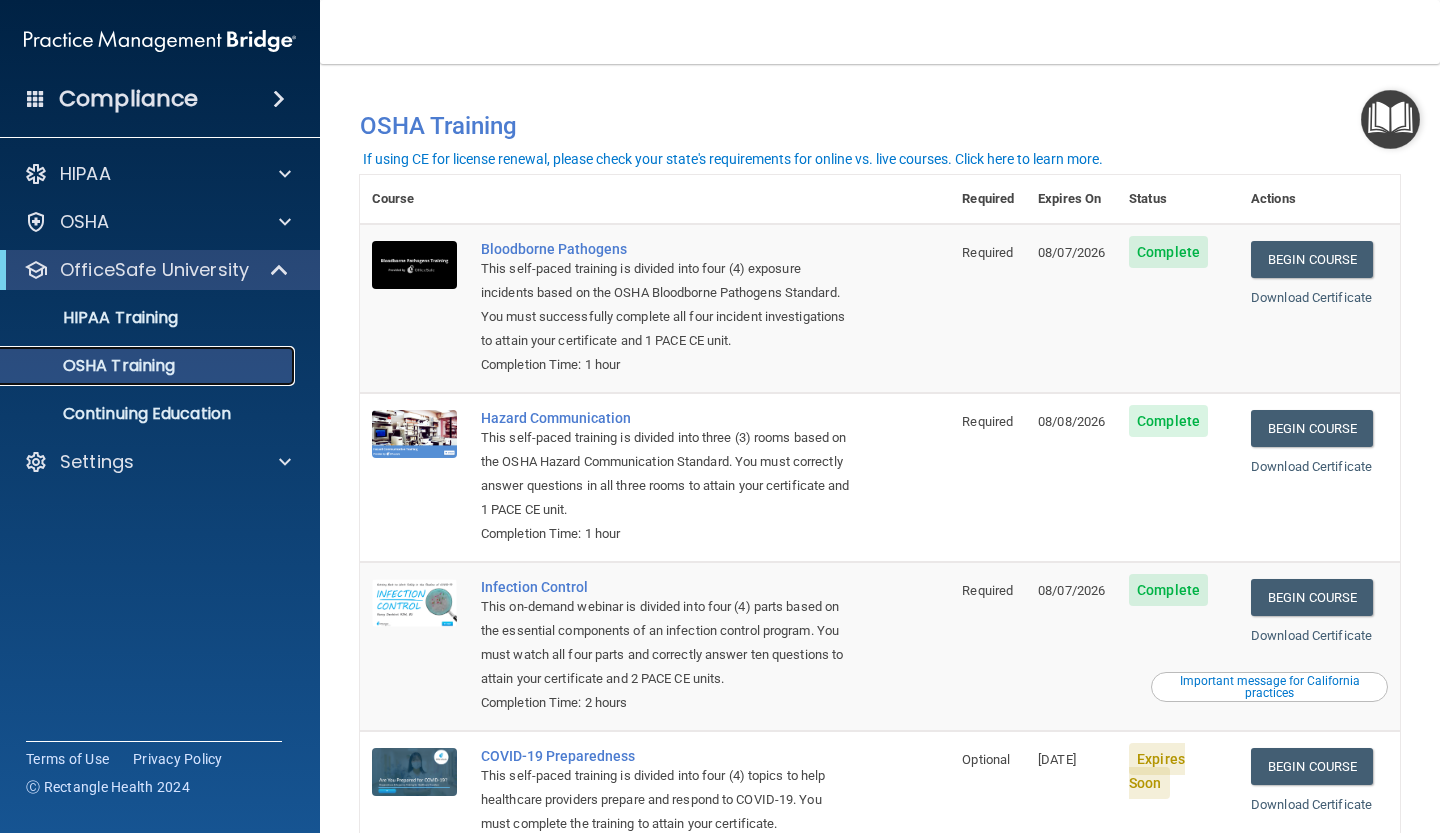 click on "OSHA Training" at bounding box center [137, 366] 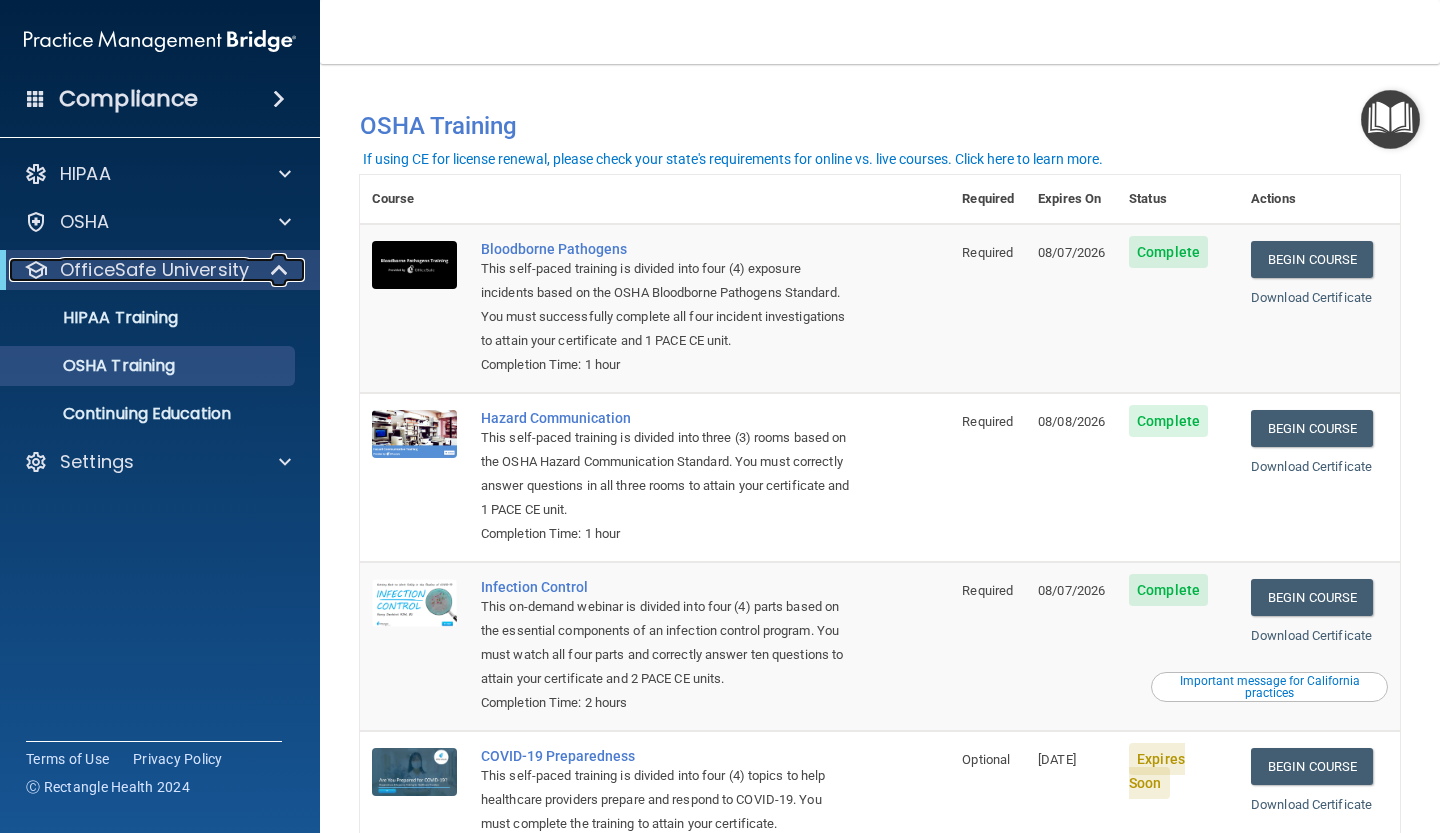 click on "OfficeSafe University" at bounding box center [154, 270] 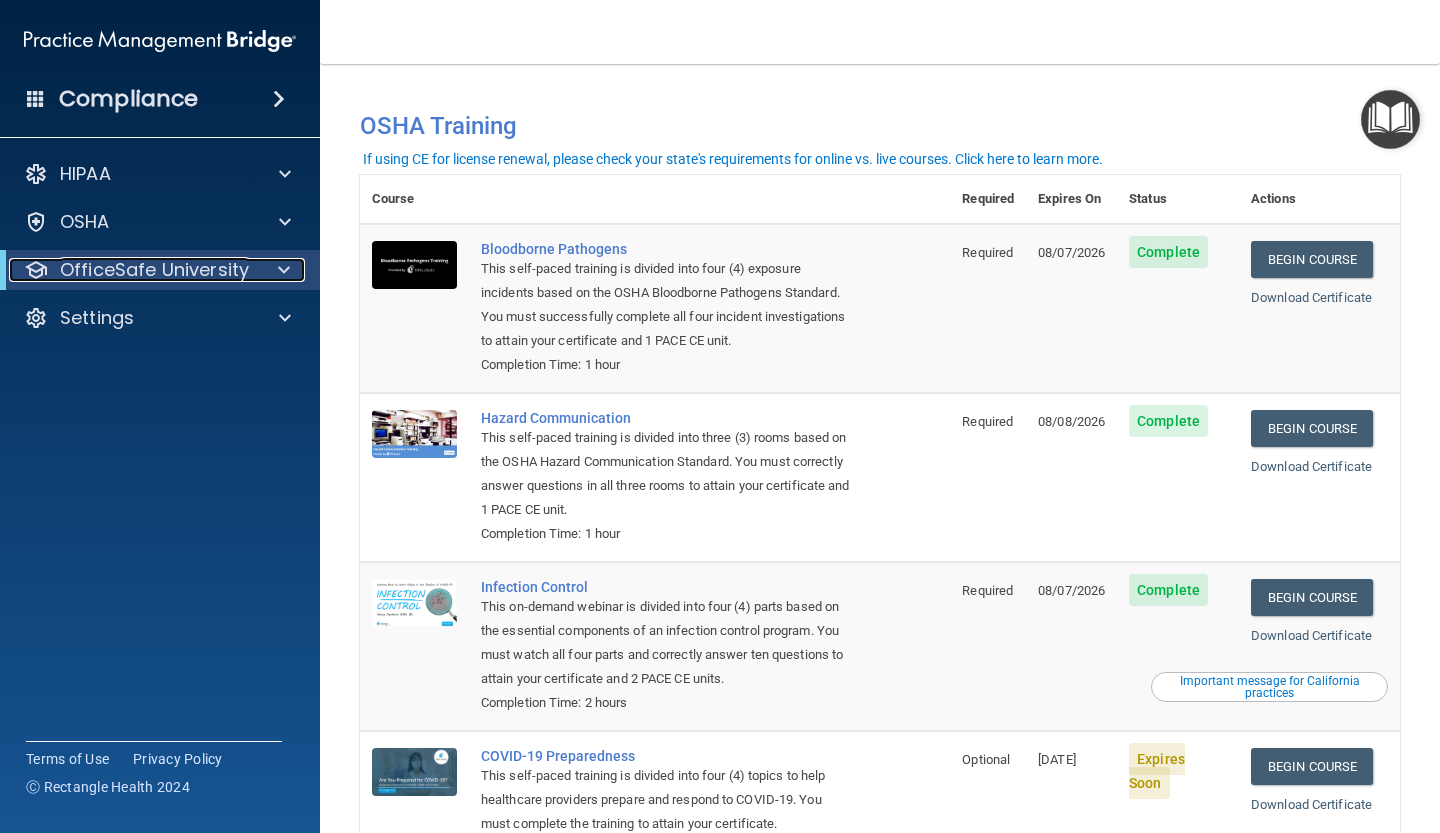 click on "OfficeSafe University" at bounding box center [154, 270] 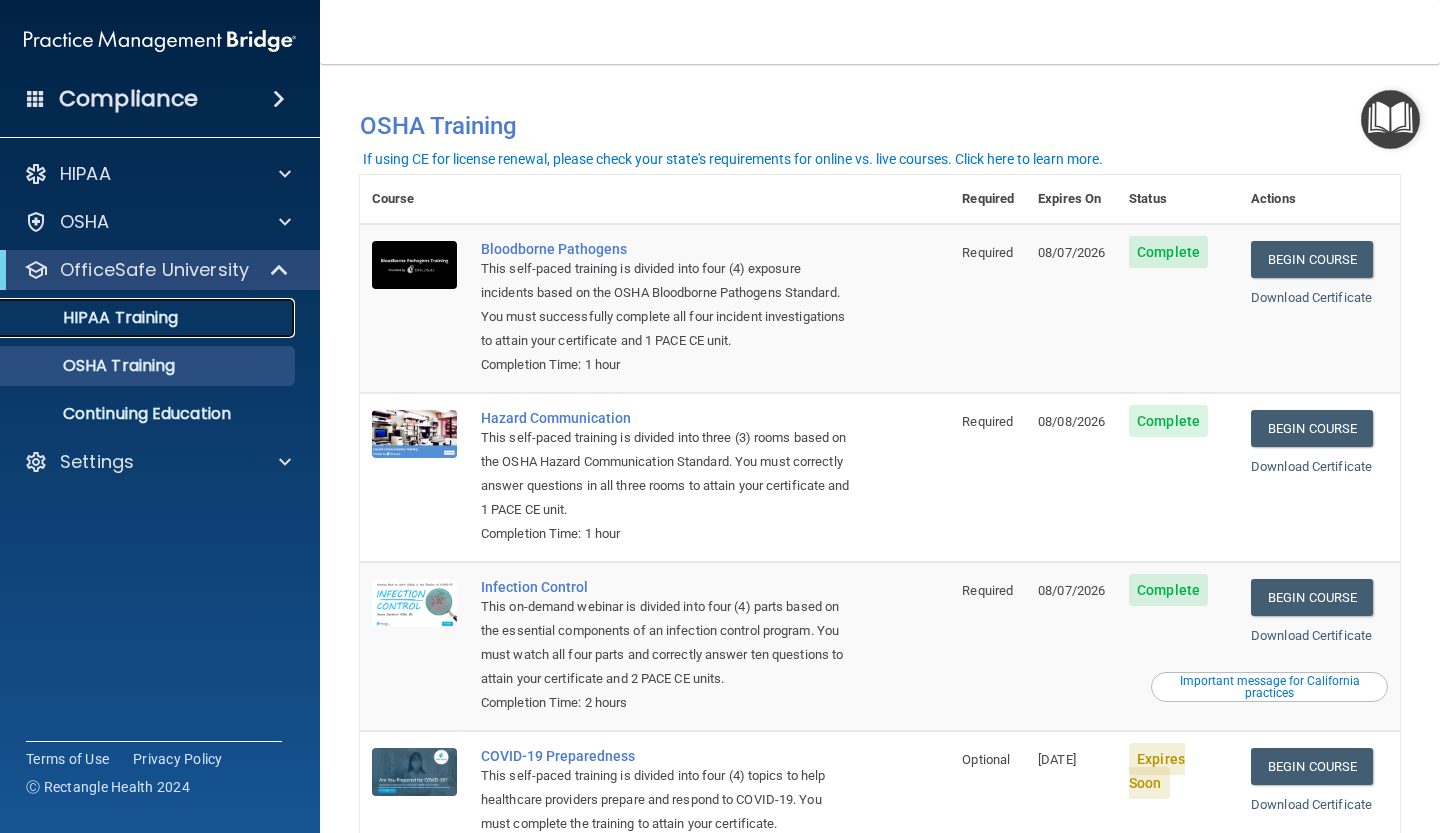 click on "HIPAA Training" at bounding box center (149, 318) 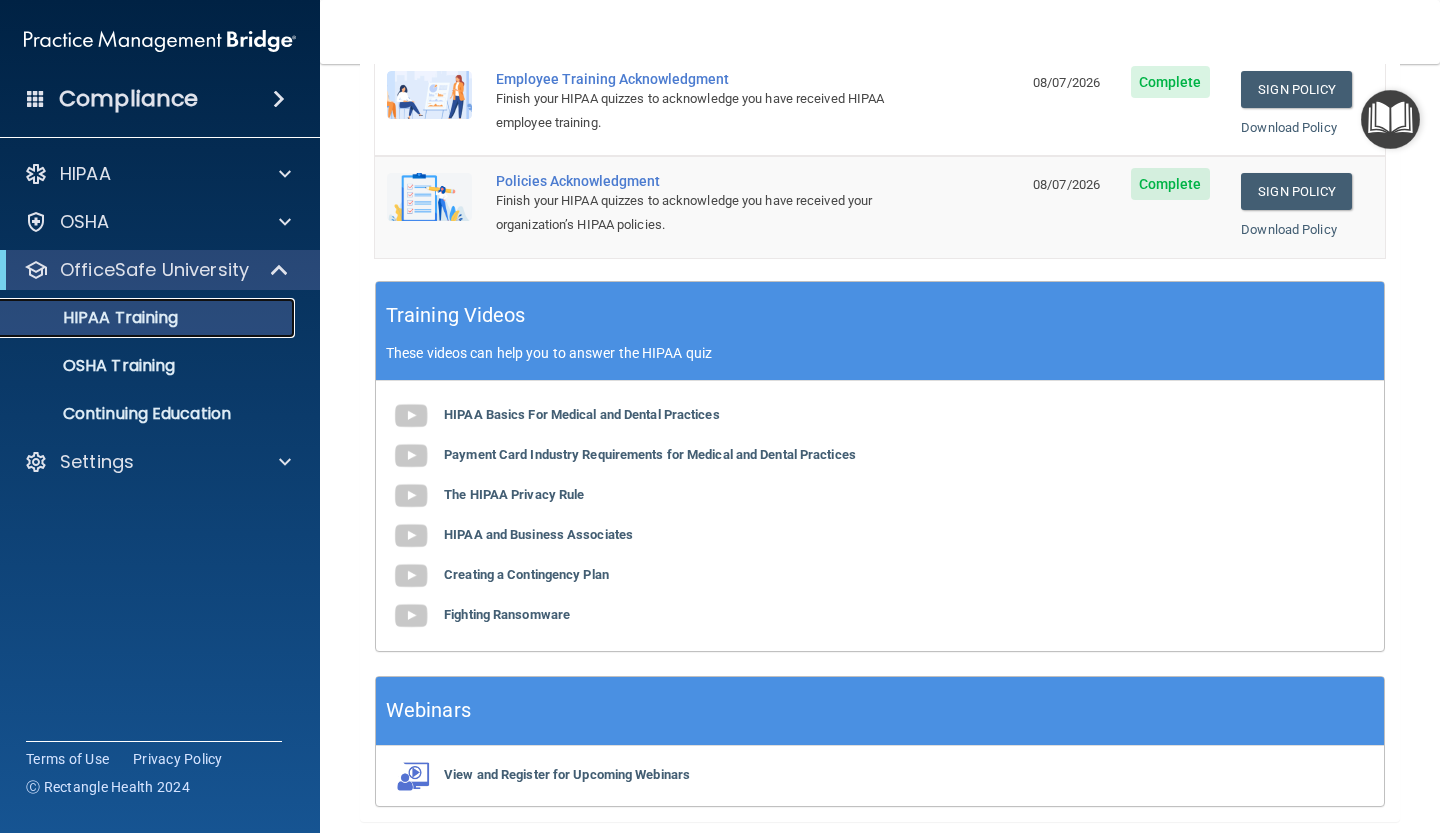 scroll, scrollTop: 672, scrollLeft: 0, axis: vertical 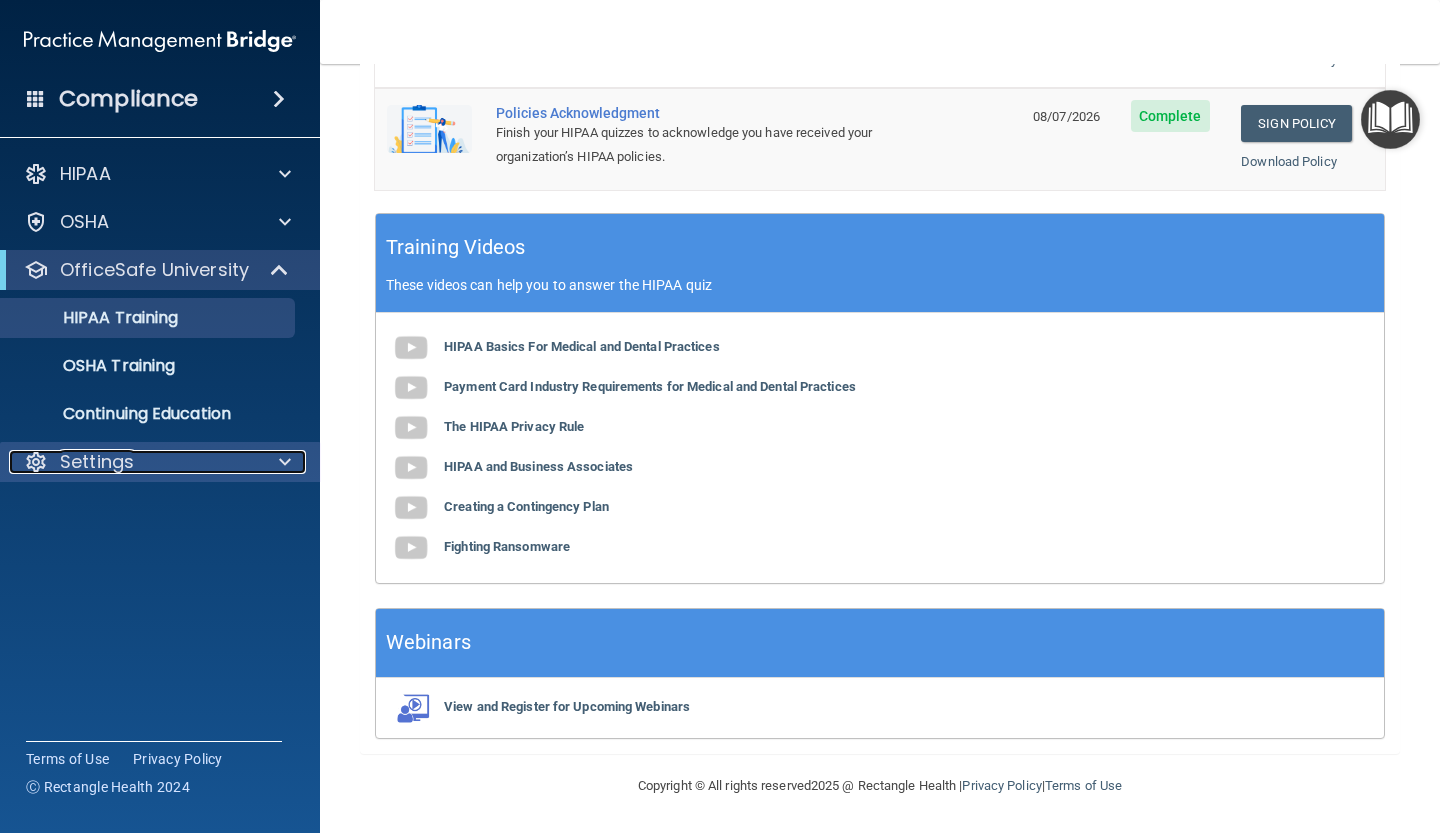 click on "Settings" at bounding box center (133, 462) 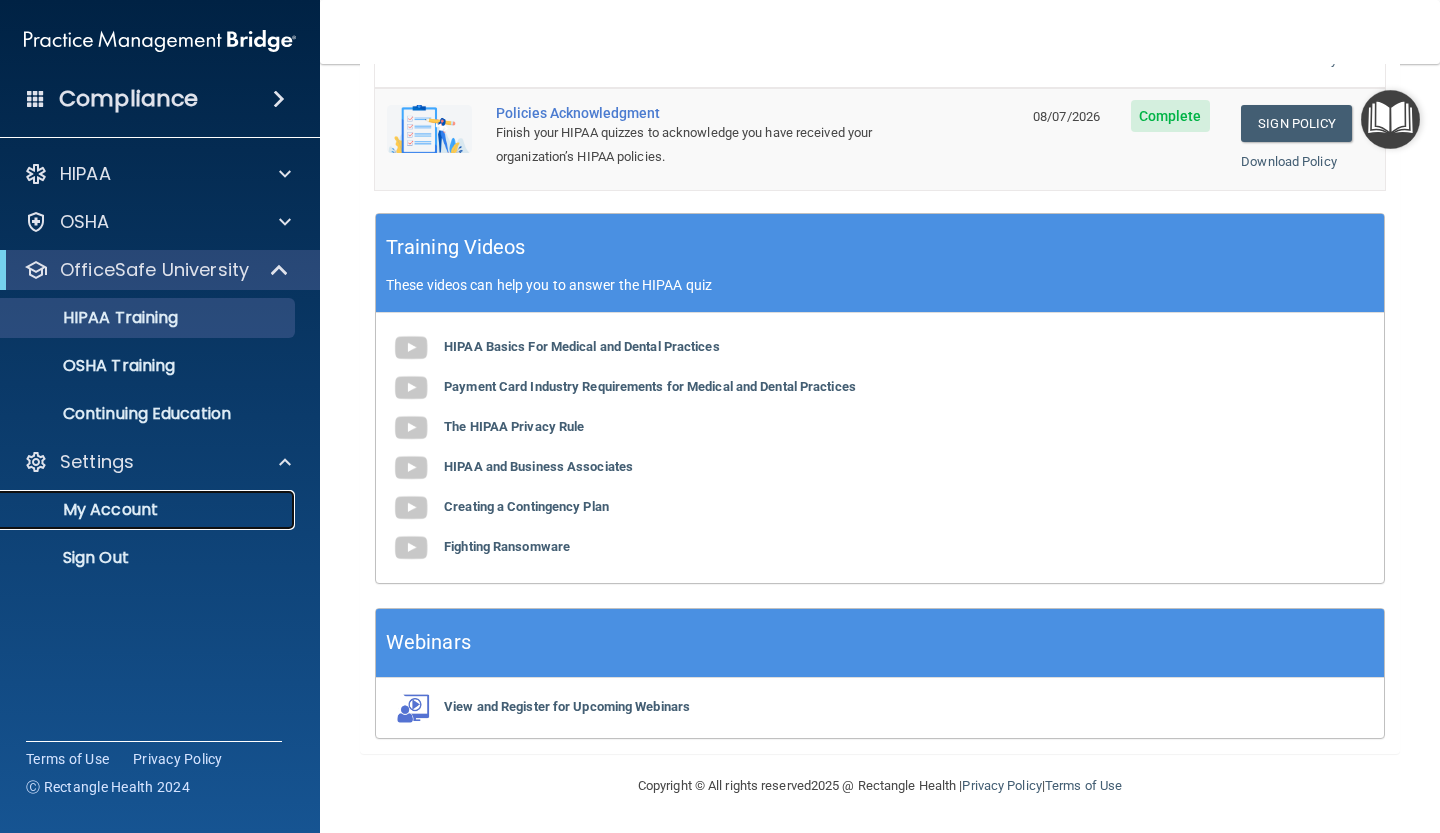 click on "My Account" at bounding box center [149, 510] 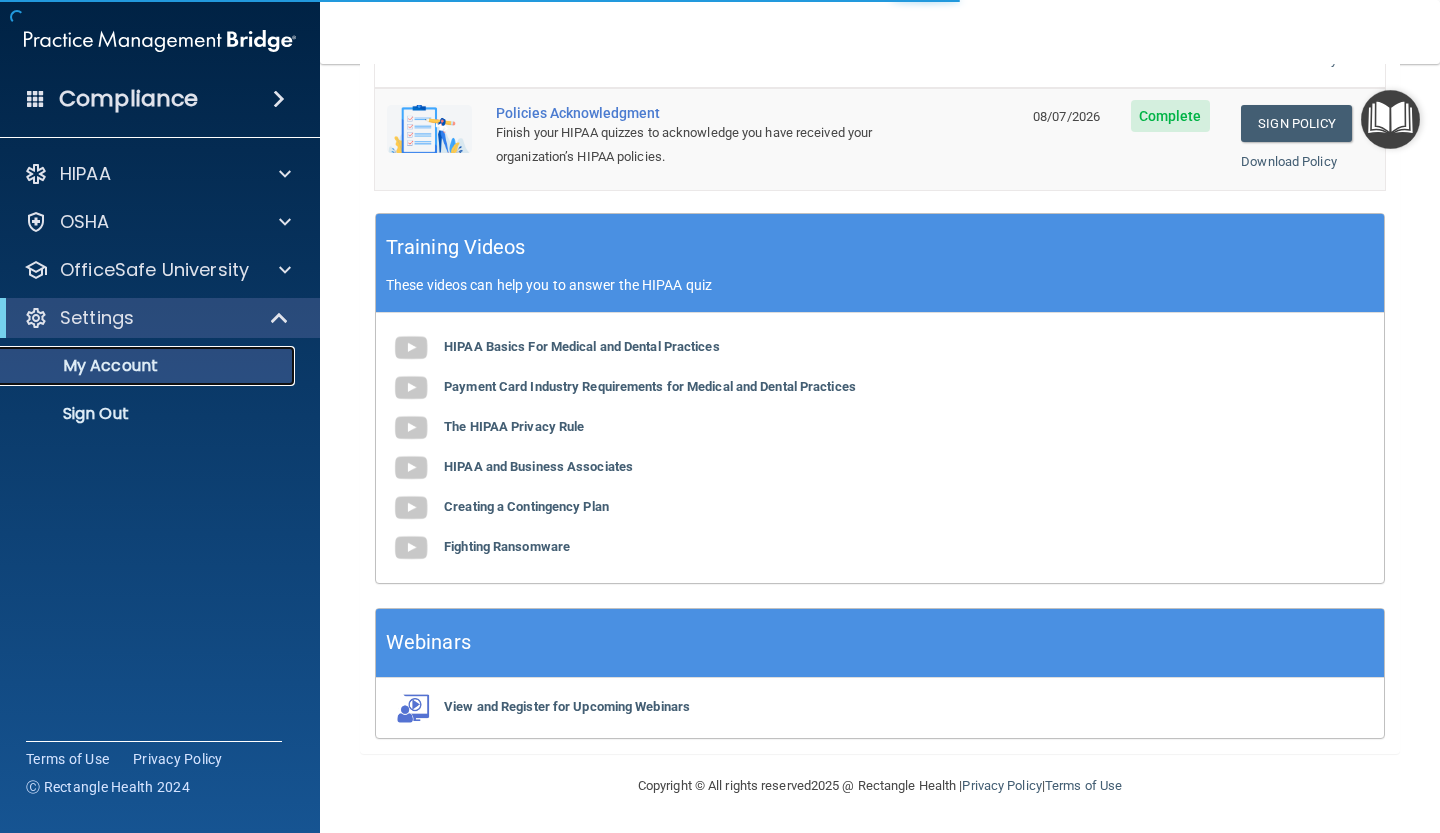 scroll, scrollTop: 0, scrollLeft: 0, axis: both 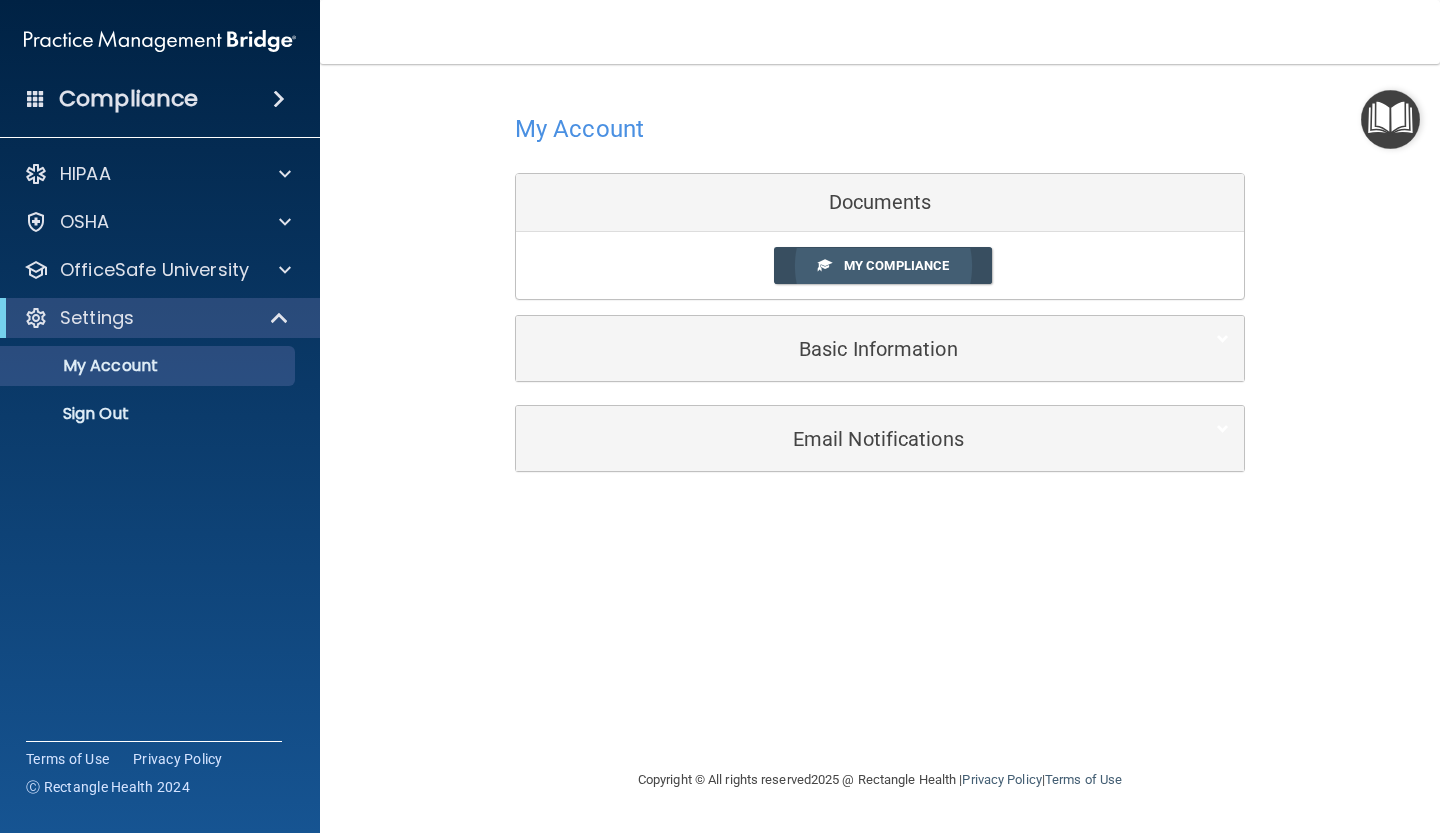 click on "My Compliance" at bounding box center (883, 265) 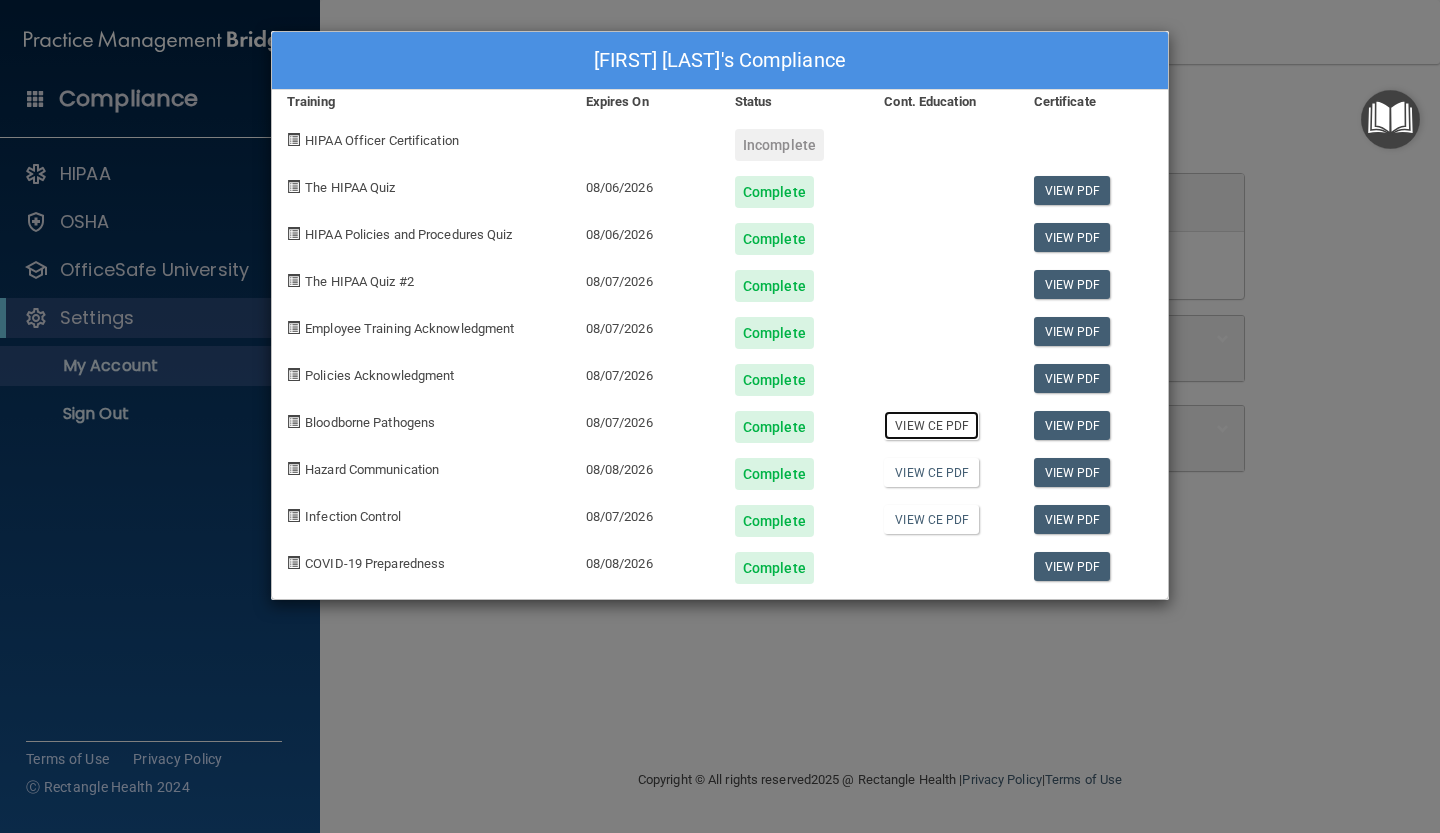 click on "View CE PDF" at bounding box center (931, 425) 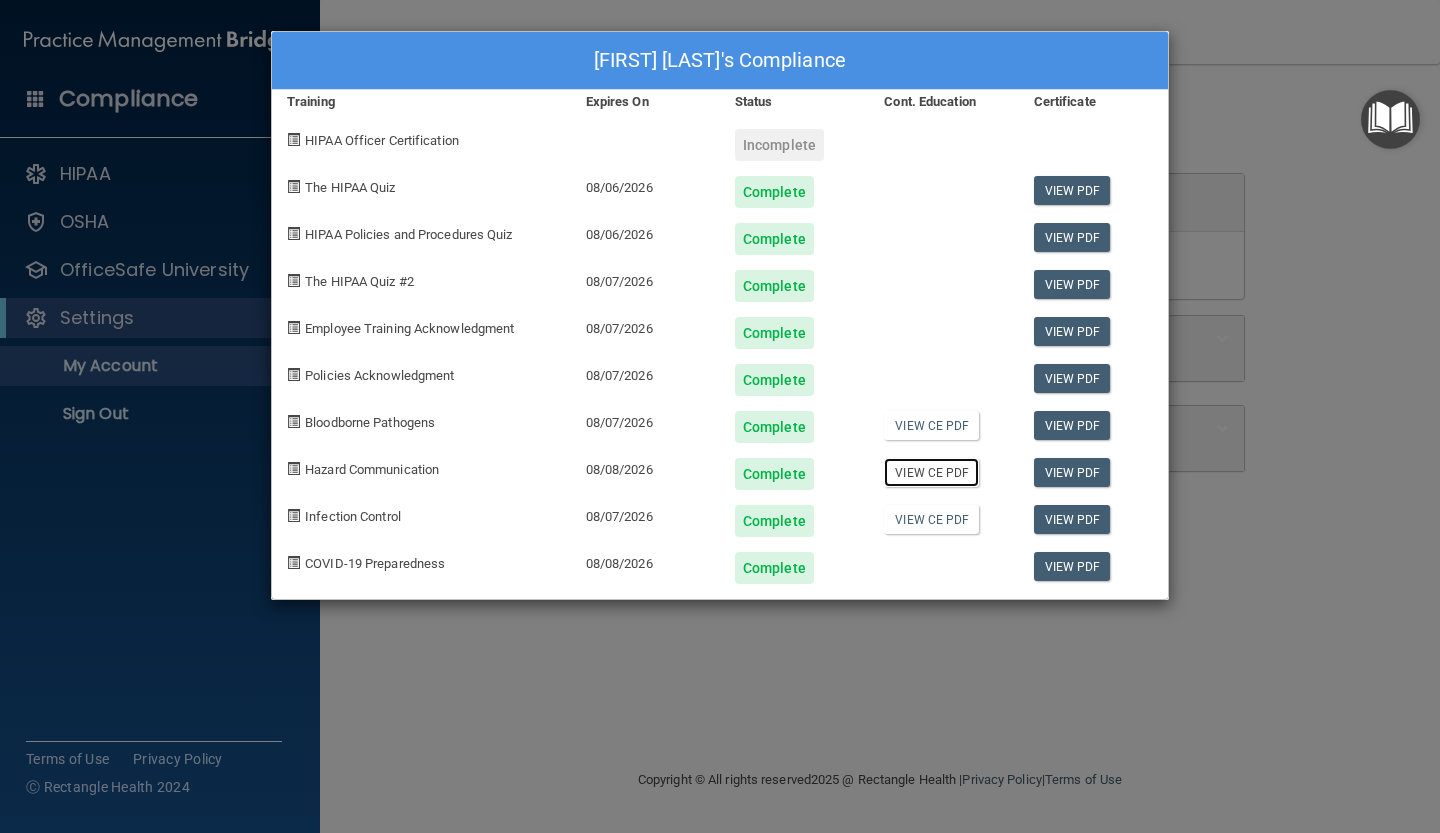 click on "View CE PDF" at bounding box center (931, 472) 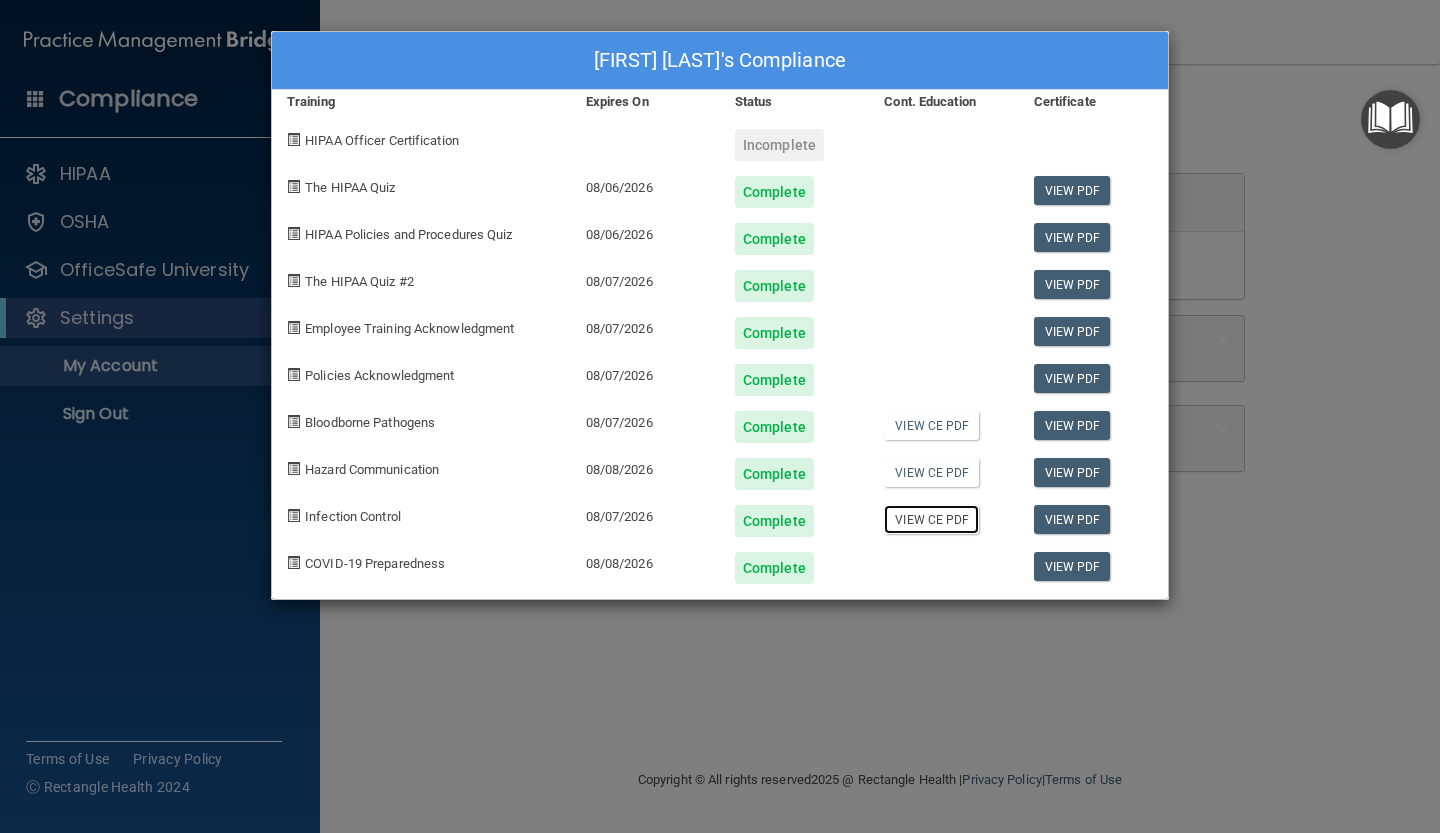 click on "View CE PDF" at bounding box center [931, 519] 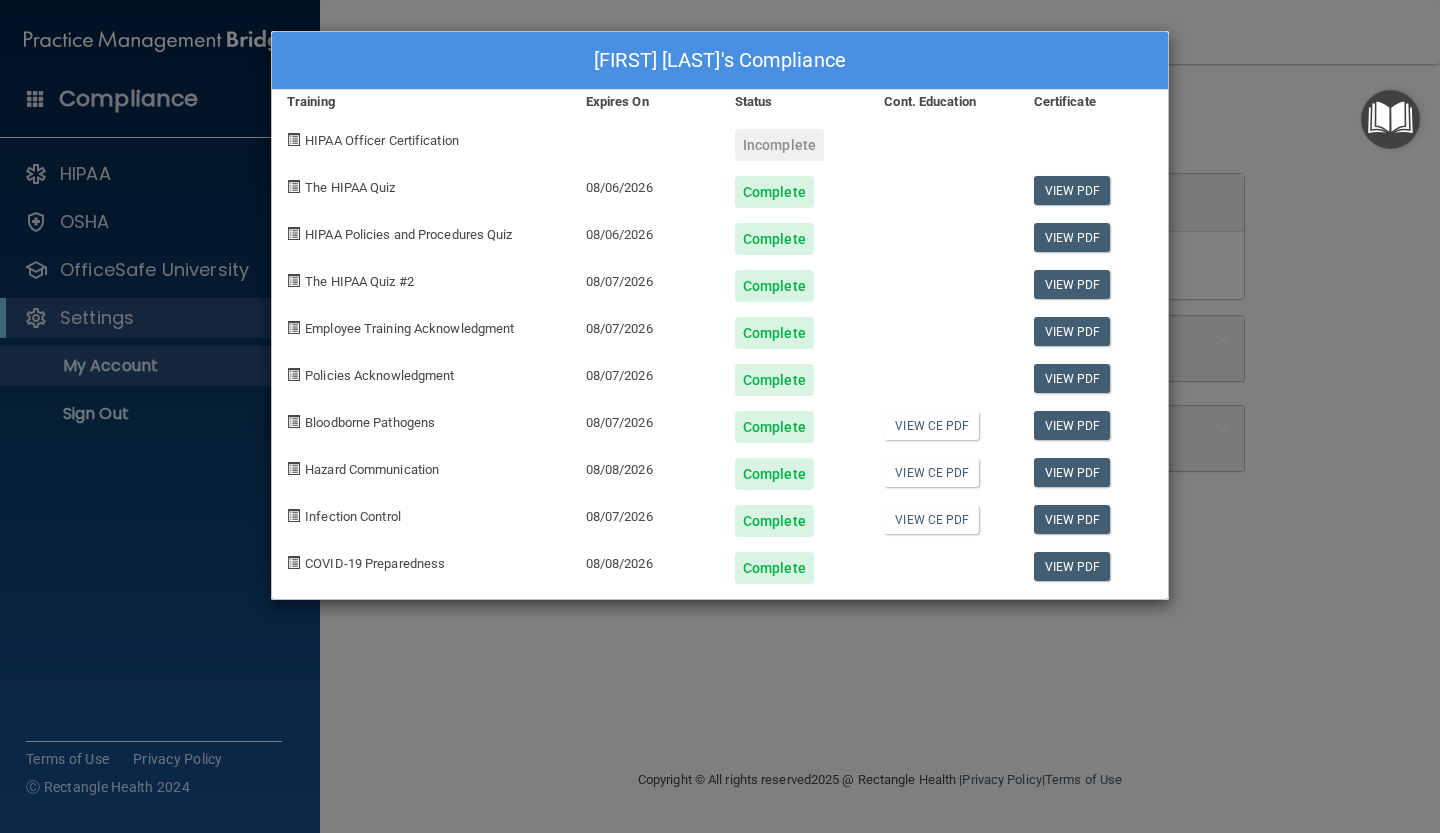 click on "Complete" at bounding box center [794, 231] 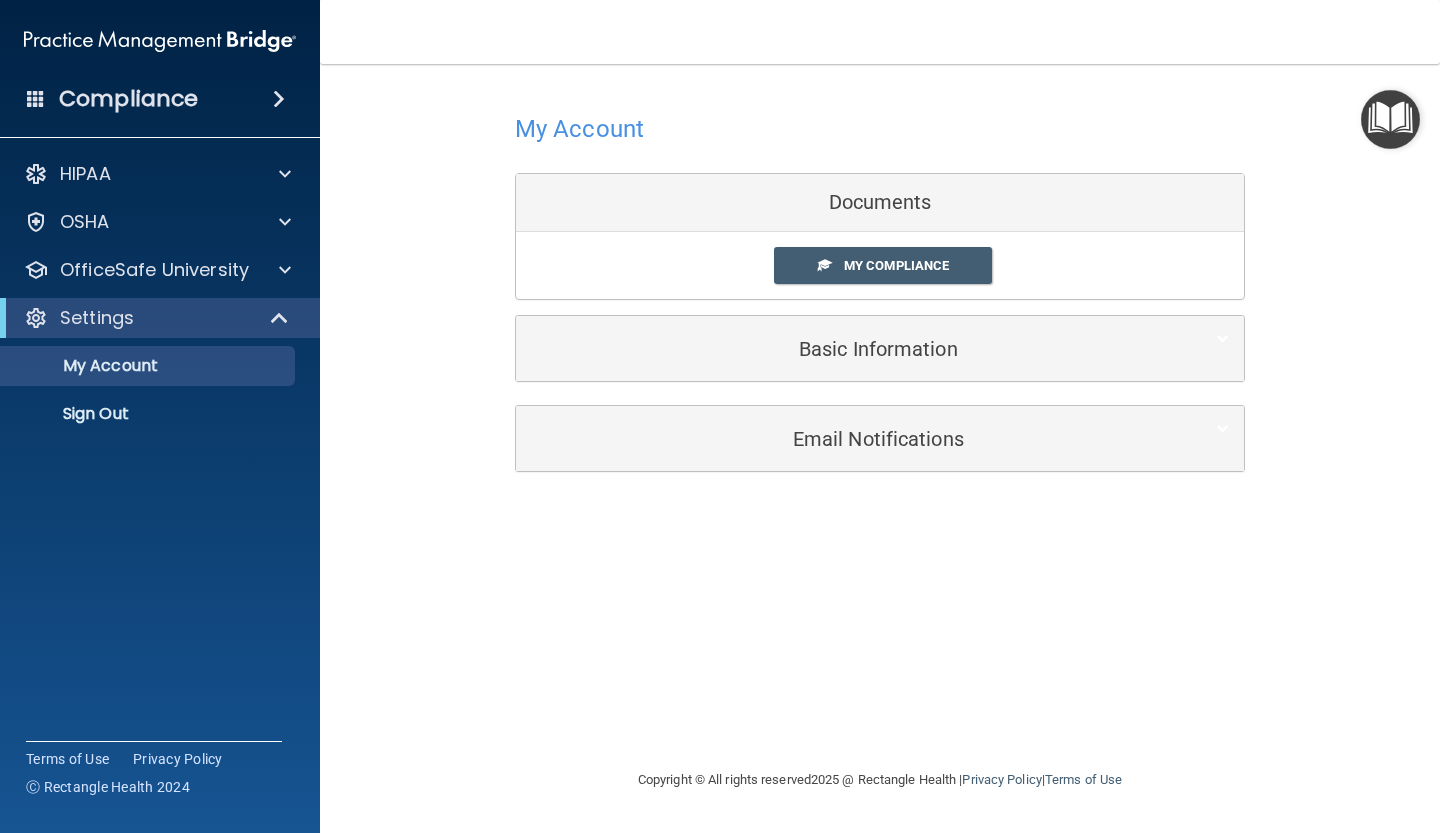click on "Documents" at bounding box center (880, 203) 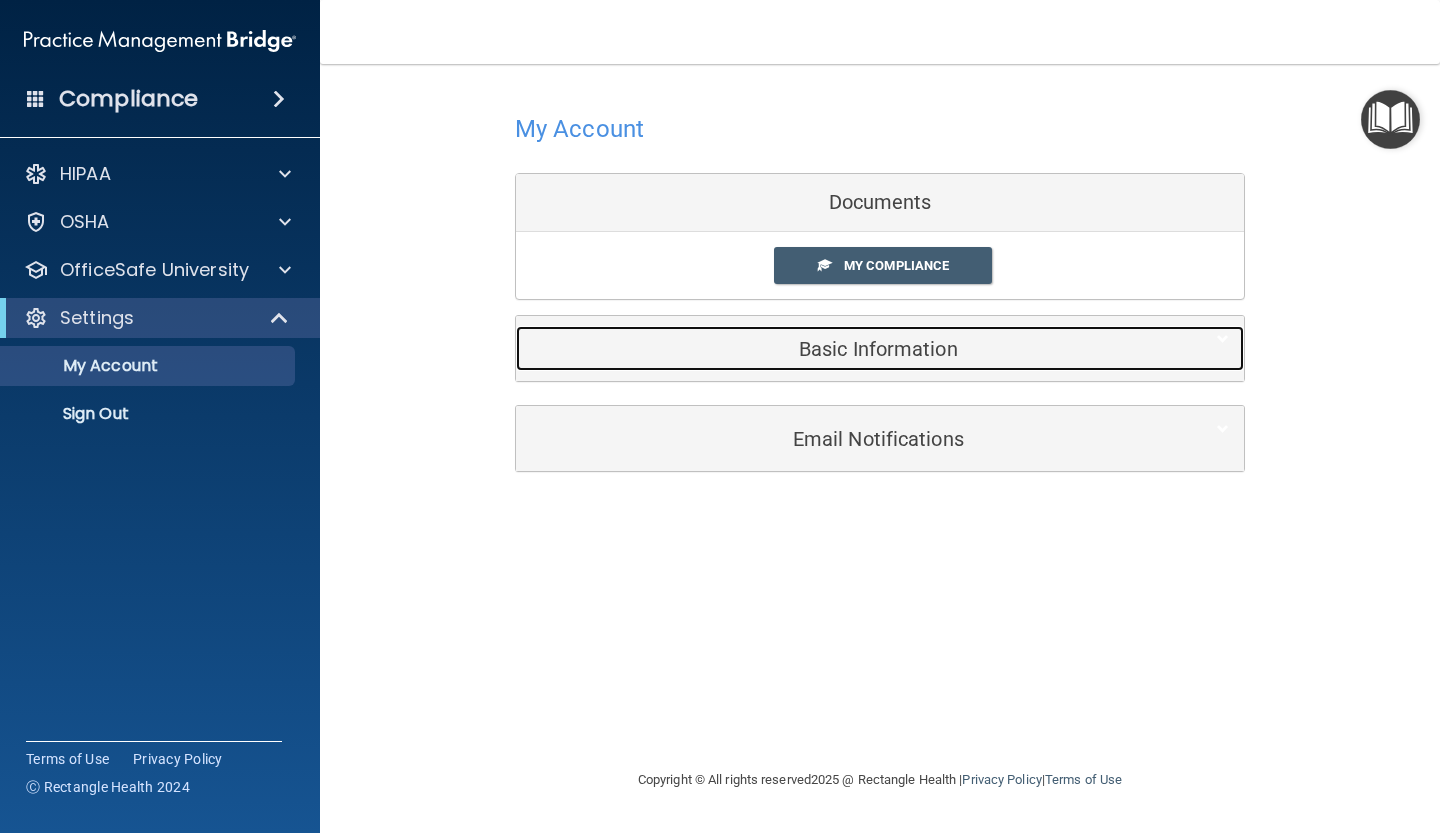 click on "Basic Information" at bounding box center (849, 349) 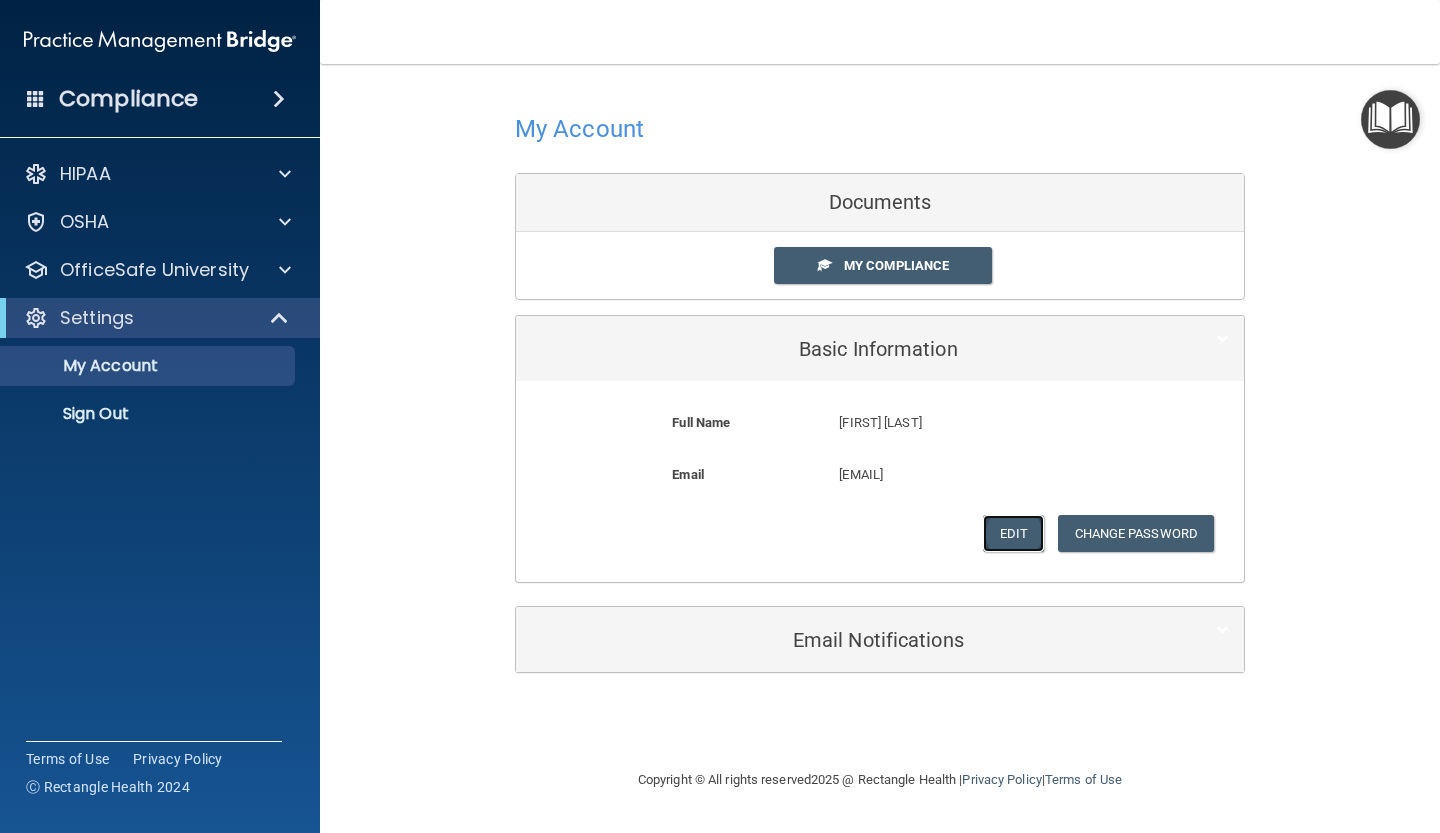 click on "Edit" at bounding box center (1013, 533) 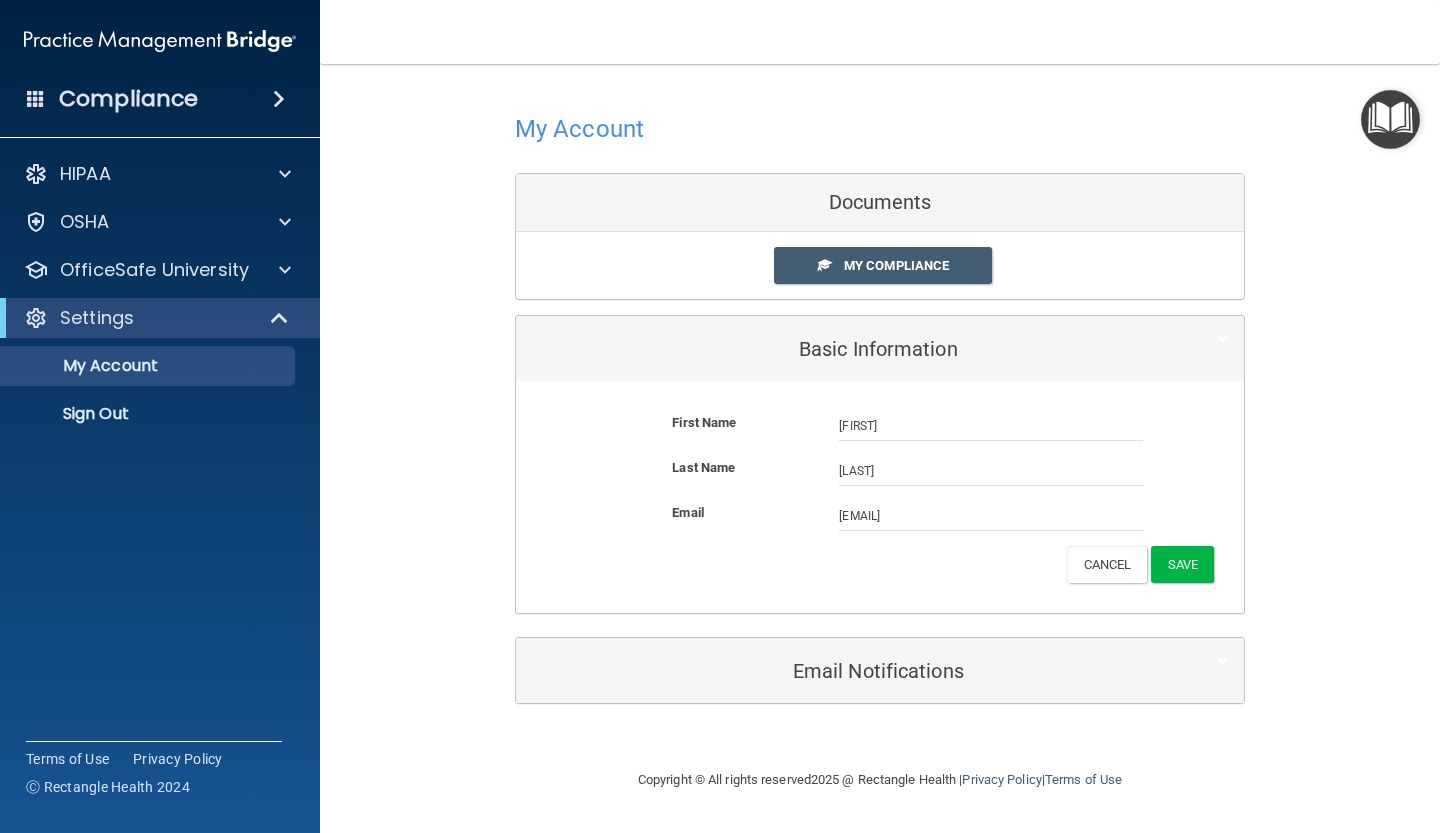 click on "Edit   Change Password   Cancel   Save" at bounding box center (880, 564) 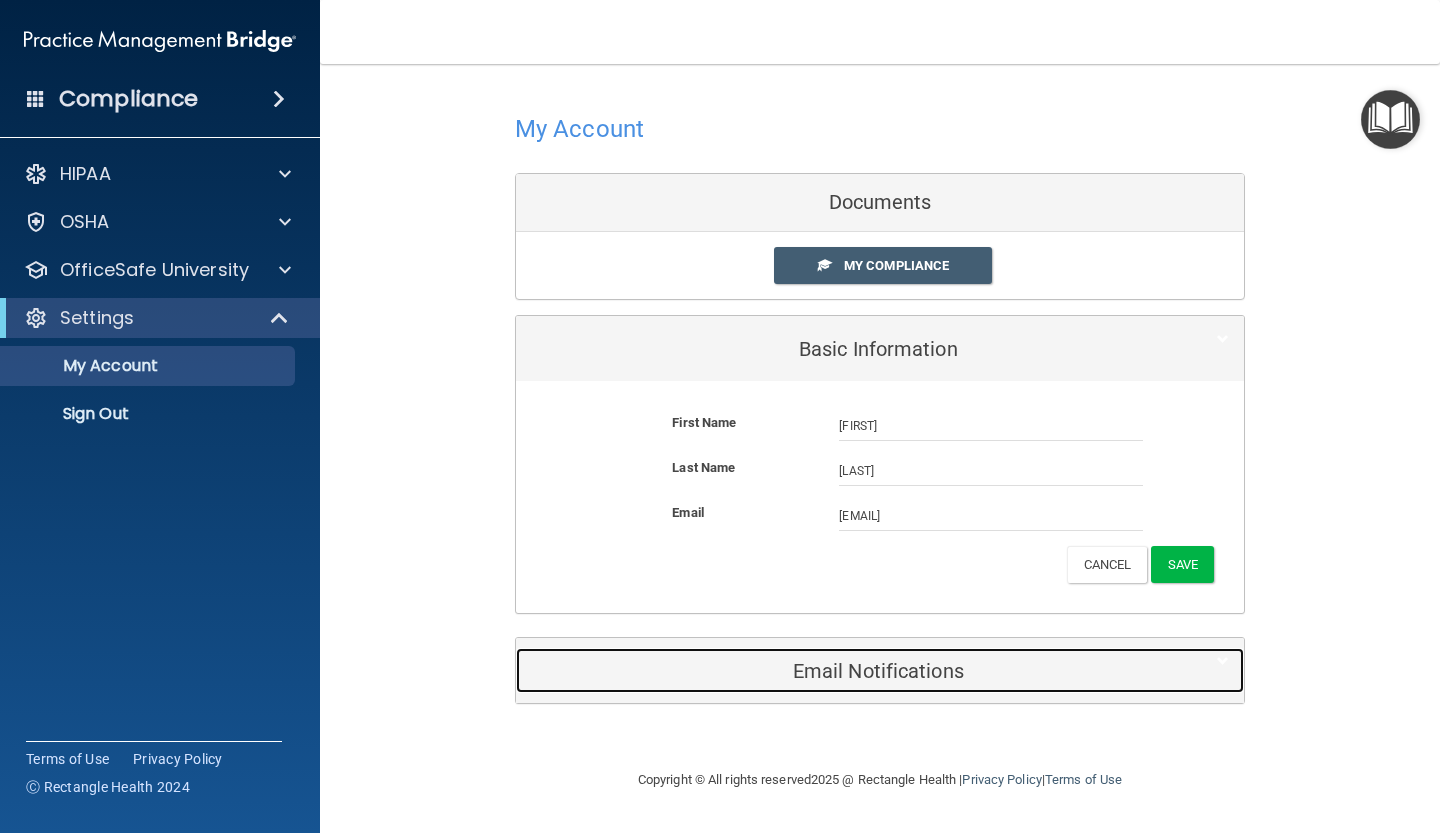 click on "Email Notifications" at bounding box center (849, 671) 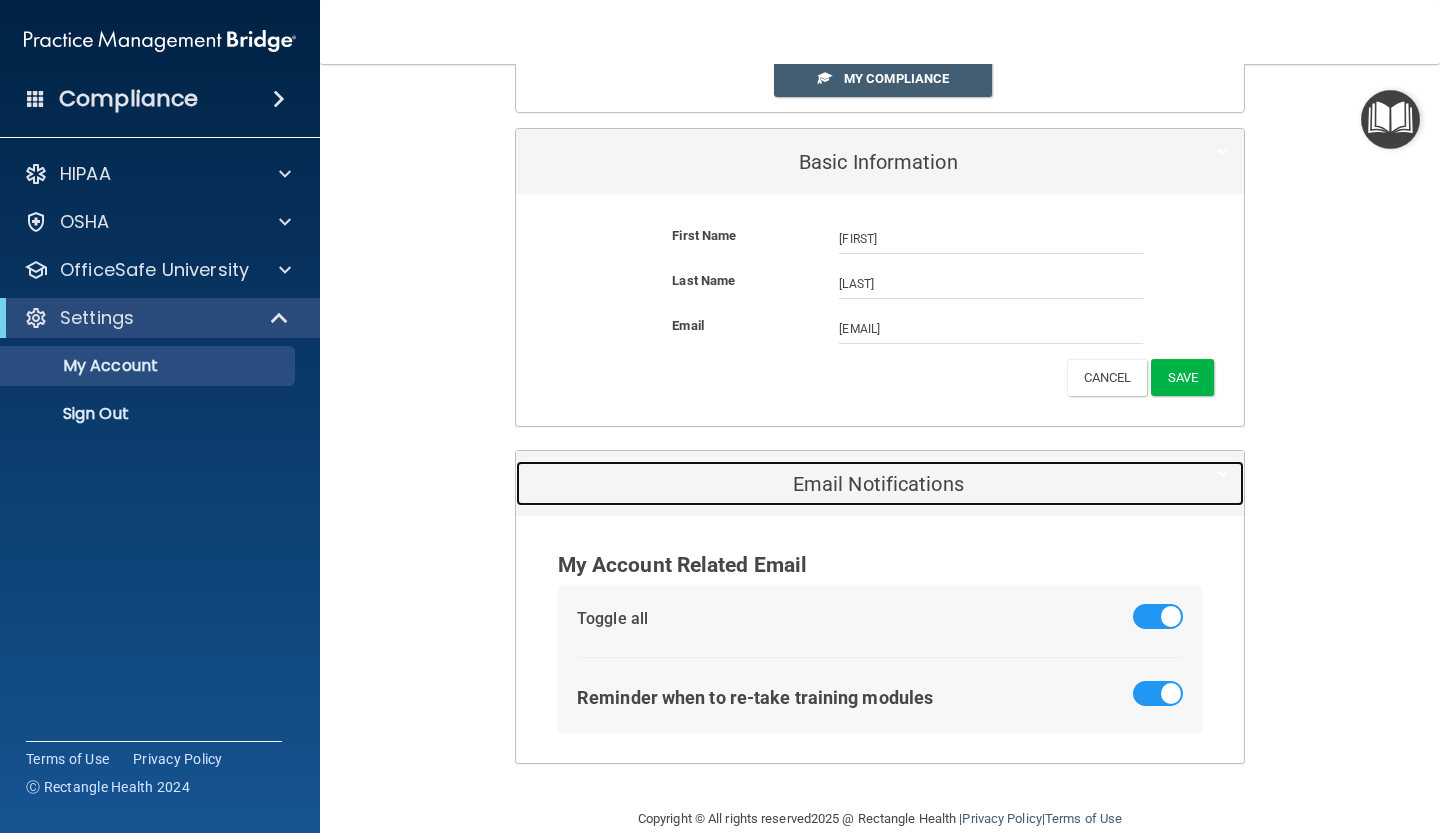 scroll, scrollTop: 221, scrollLeft: 0, axis: vertical 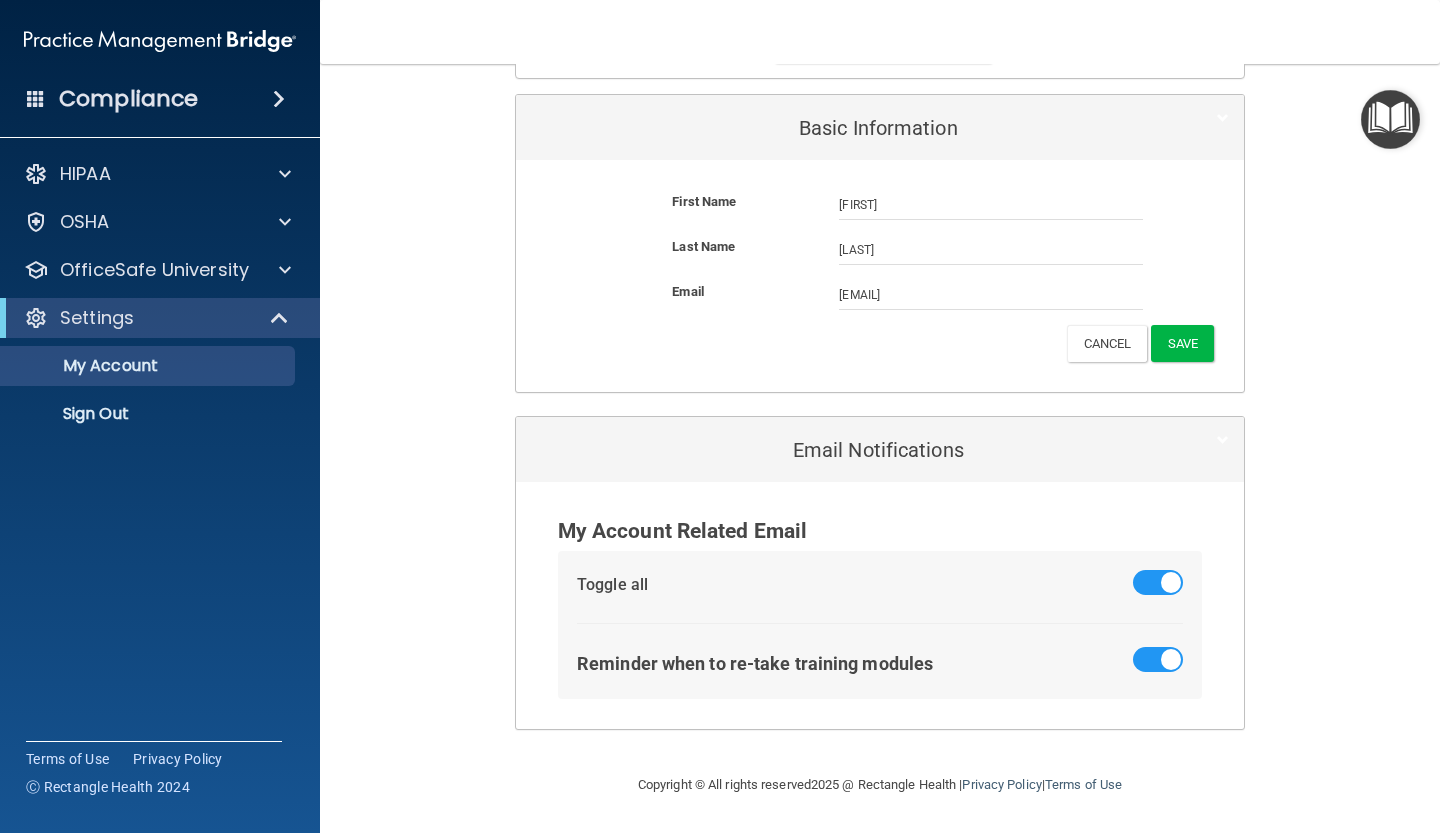 click on "Compliance" at bounding box center [128, 99] 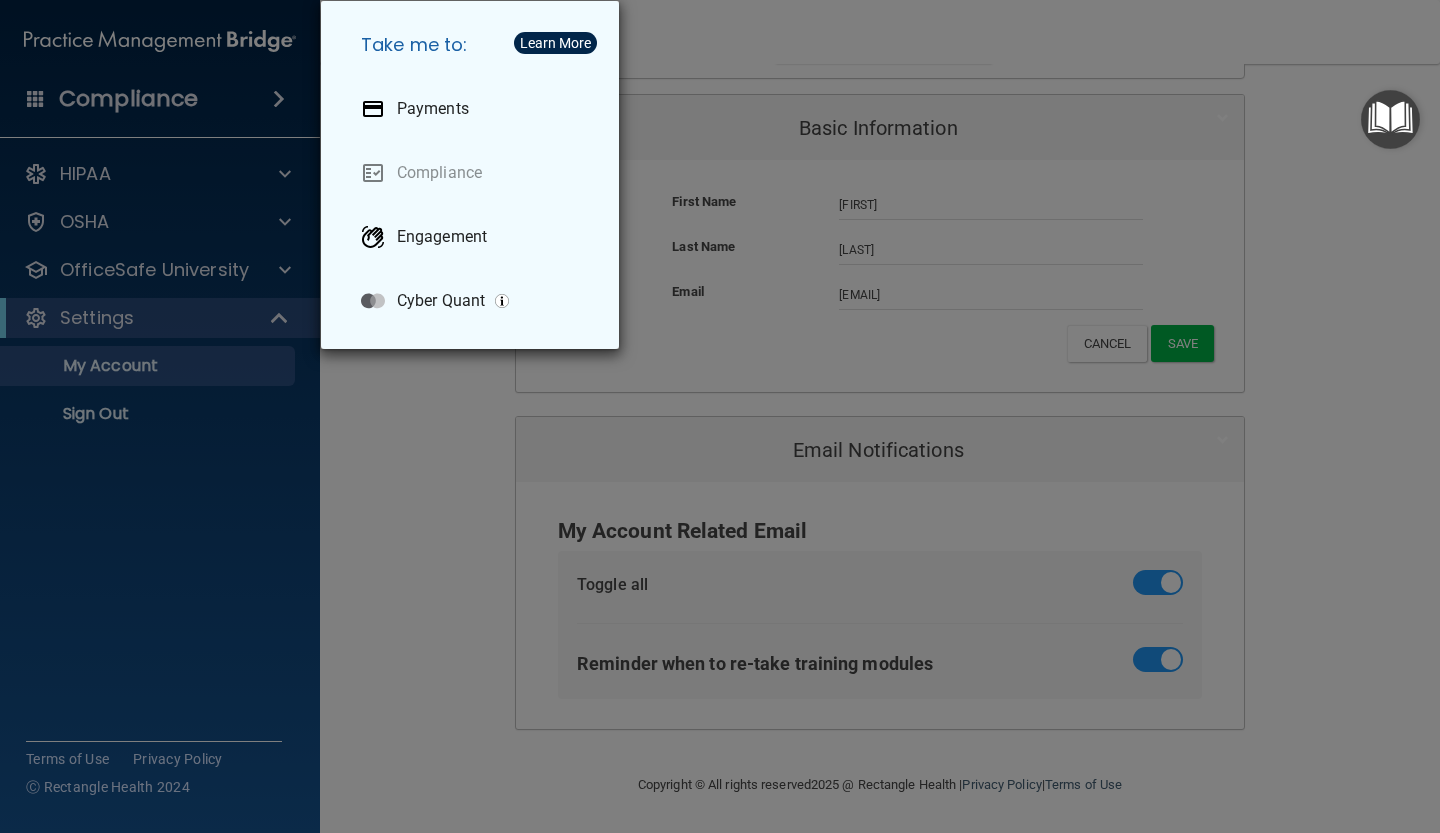 click on "Take me to:             Payments                   Compliance                     Engagement                     Cyber Quant" at bounding box center [720, 416] 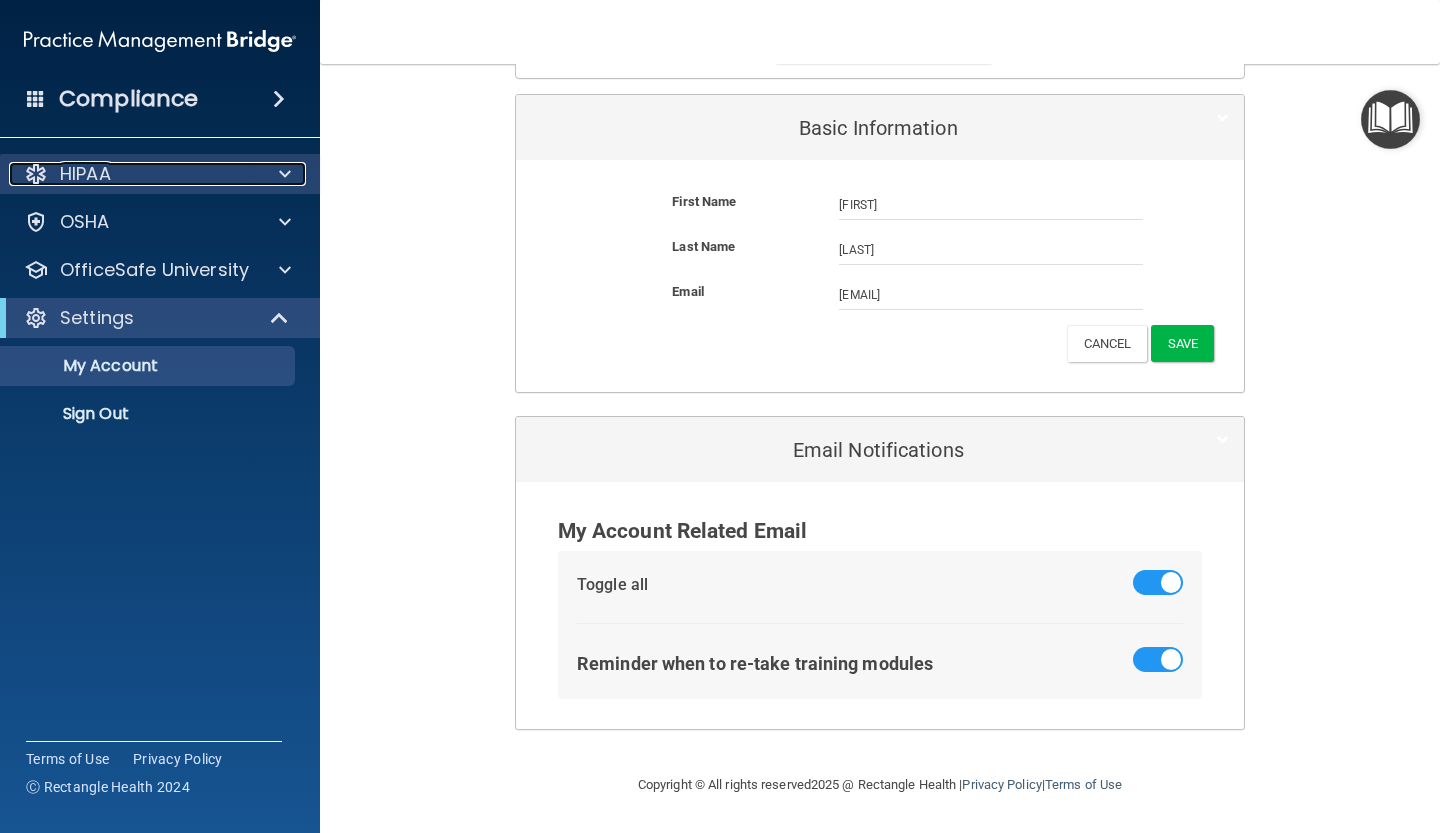 click on "HIPAA" at bounding box center [133, 174] 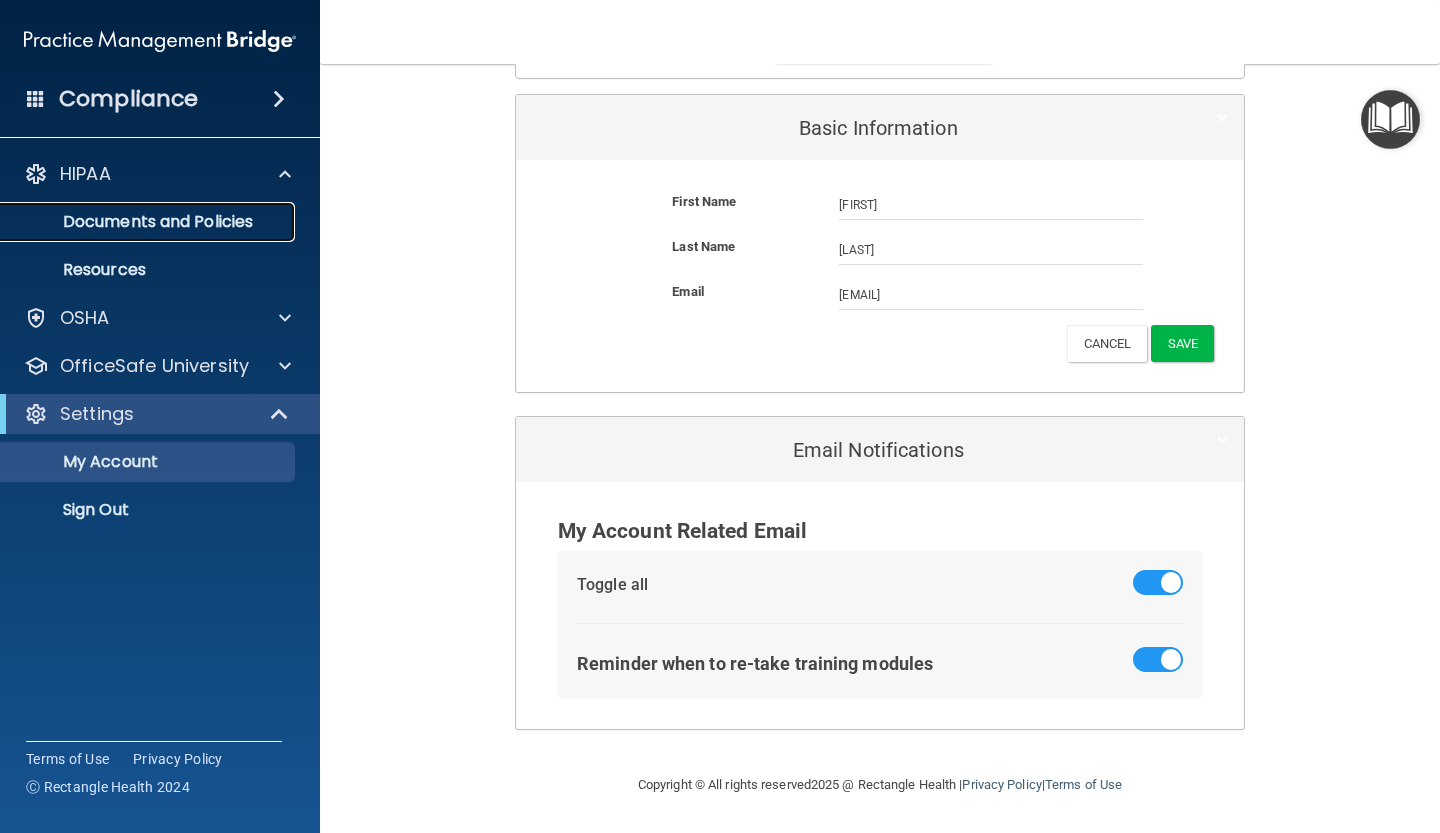 click on "Documents and Policies" at bounding box center (149, 222) 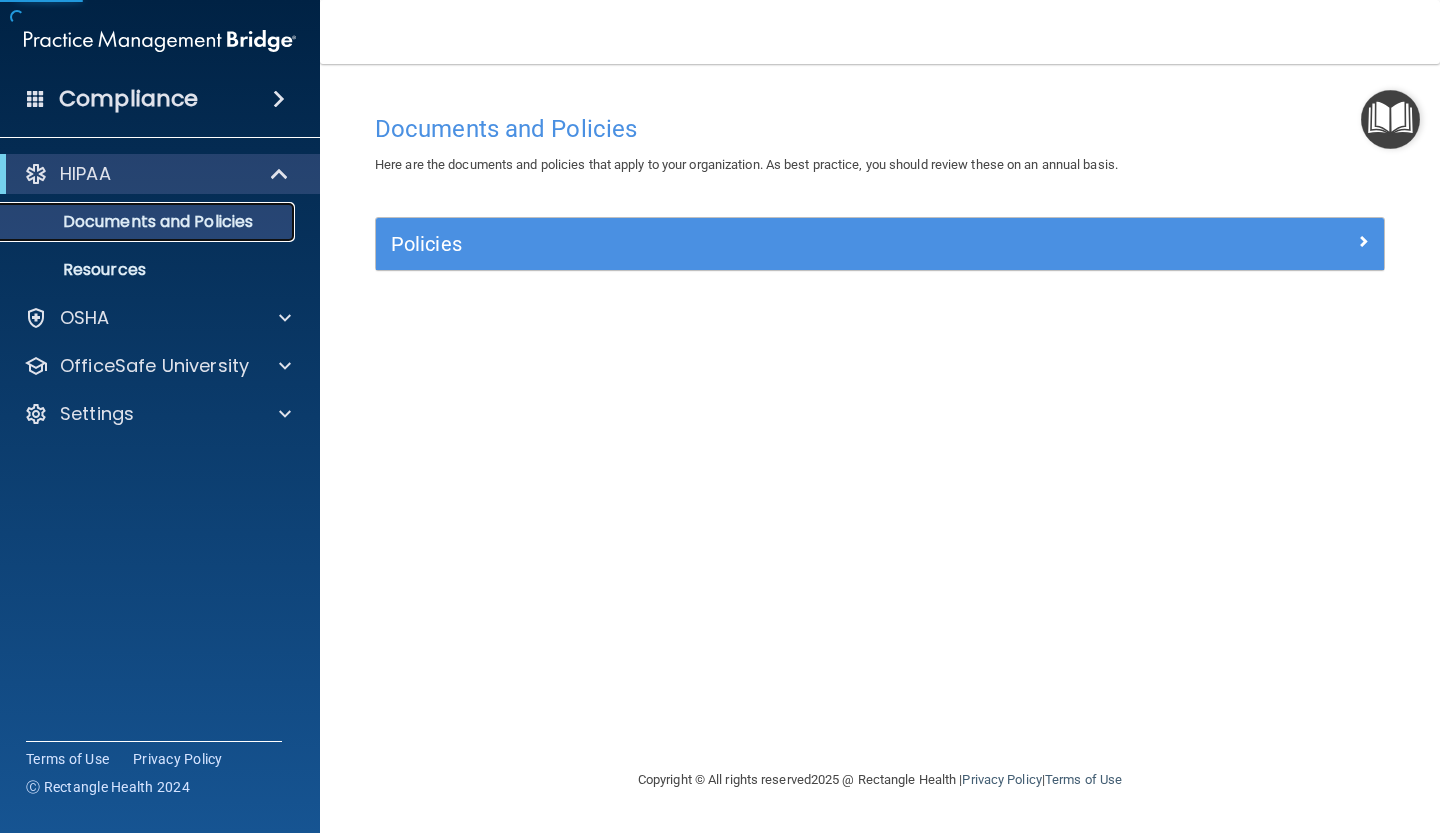 scroll, scrollTop: 0, scrollLeft: 0, axis: both 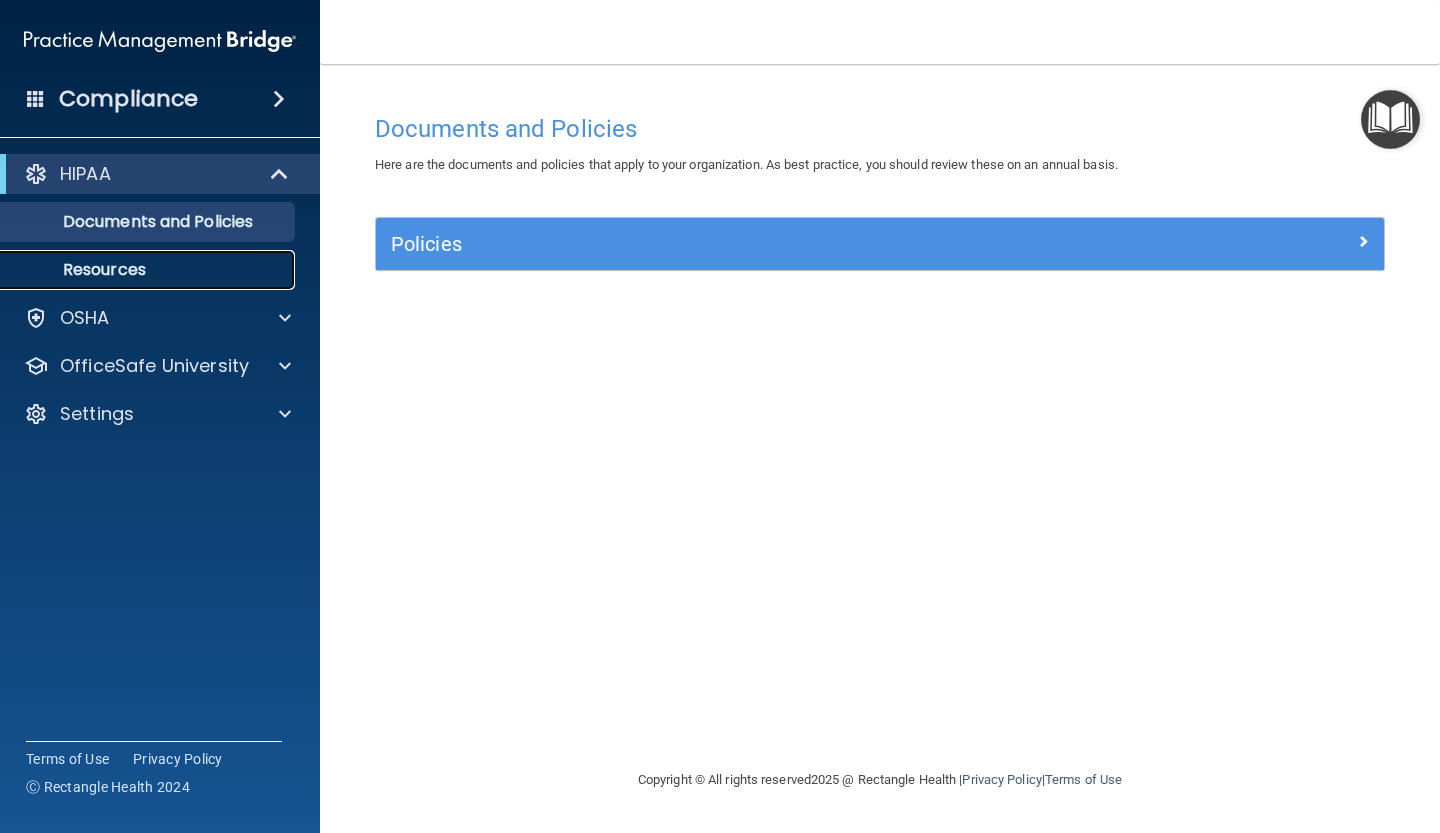 click on "Resources" at bounding box center (149, 270) 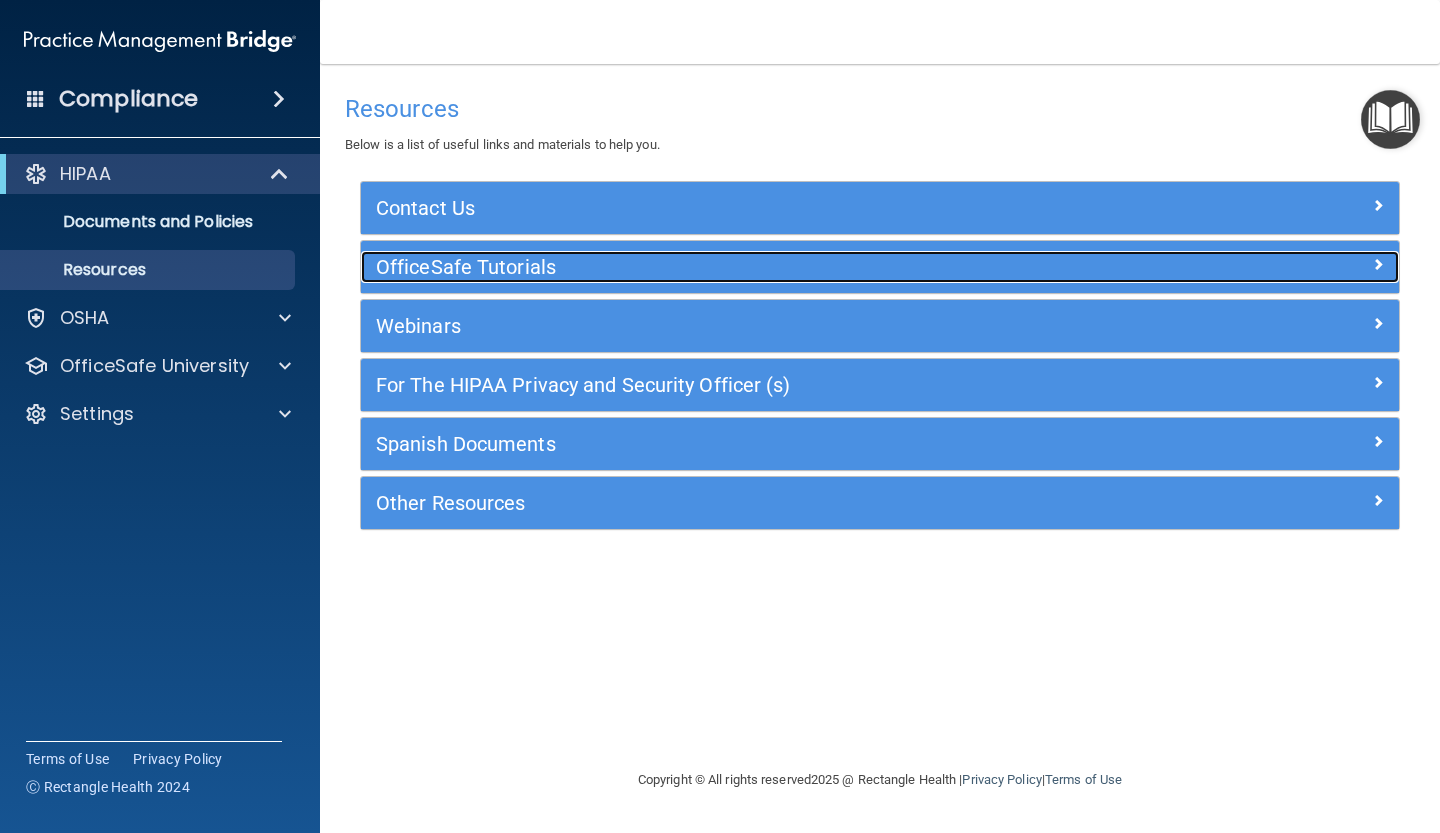 click at bounding box center (1378, 264) 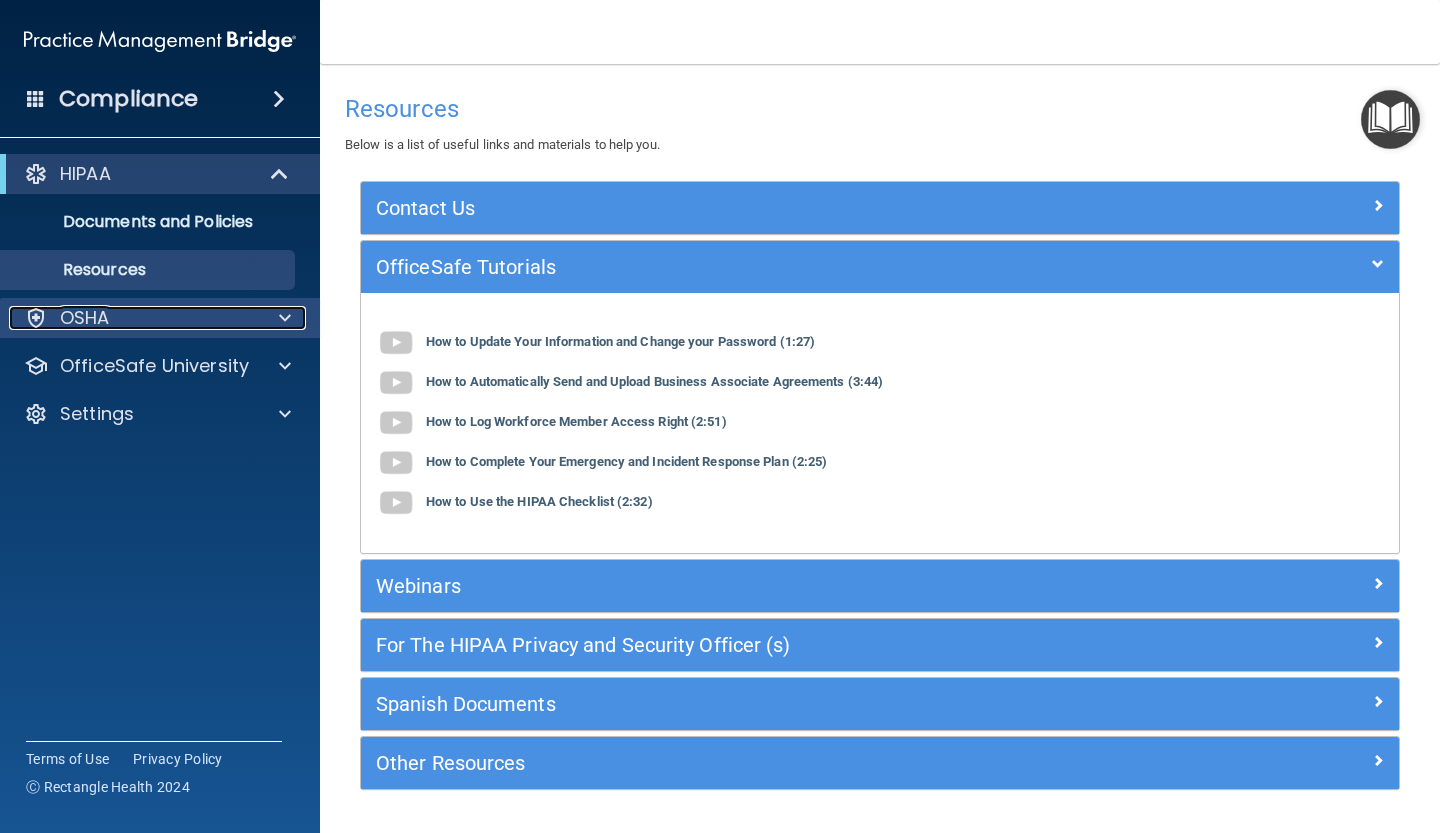 click on "OSHA" at bounding box center (133, 318) 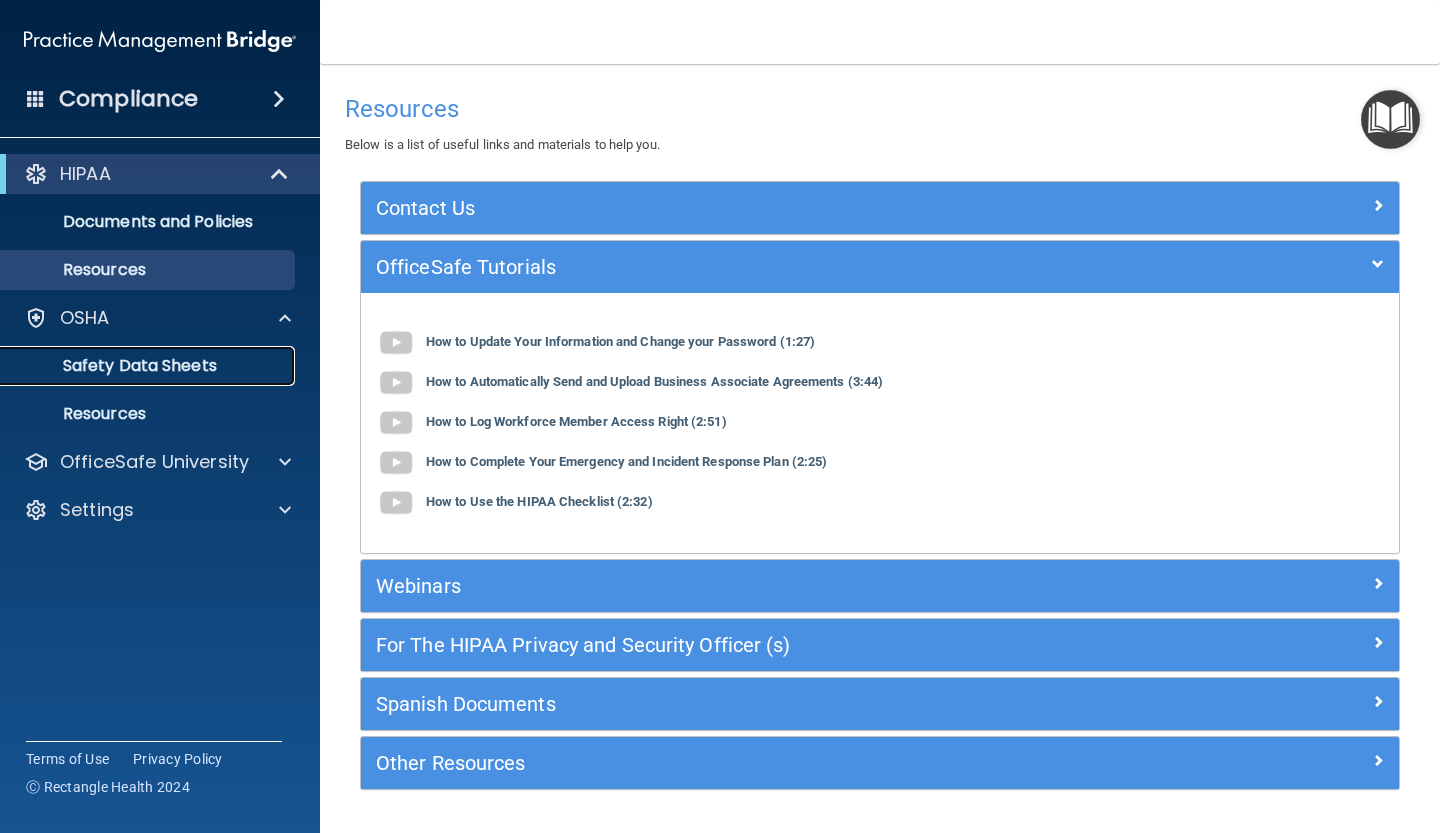 click on "Safety Data Sheets" at bounding box center (149, 366) 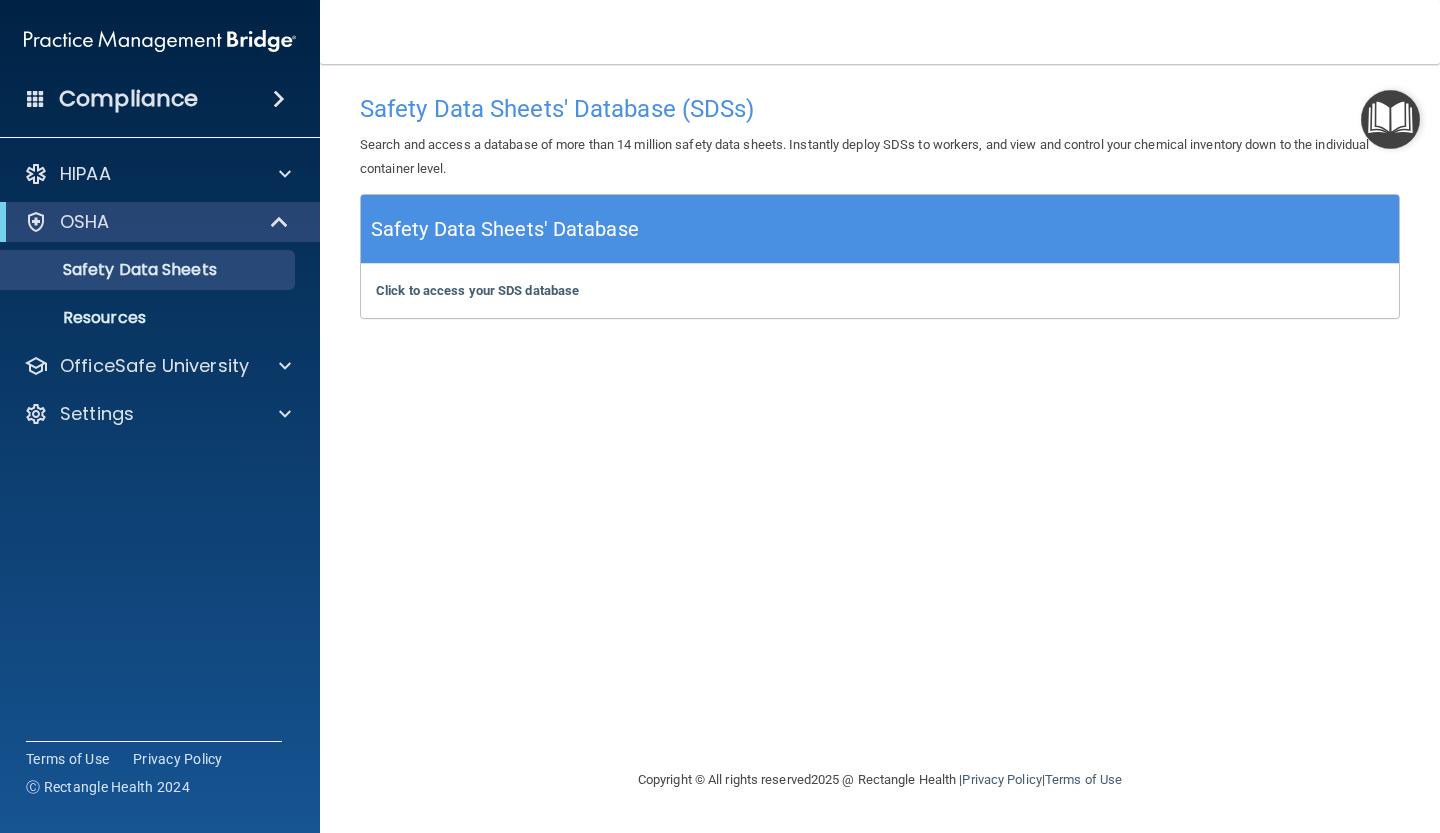 click on "Safety Data Sheets' Database" at bounding box center [880, 229] 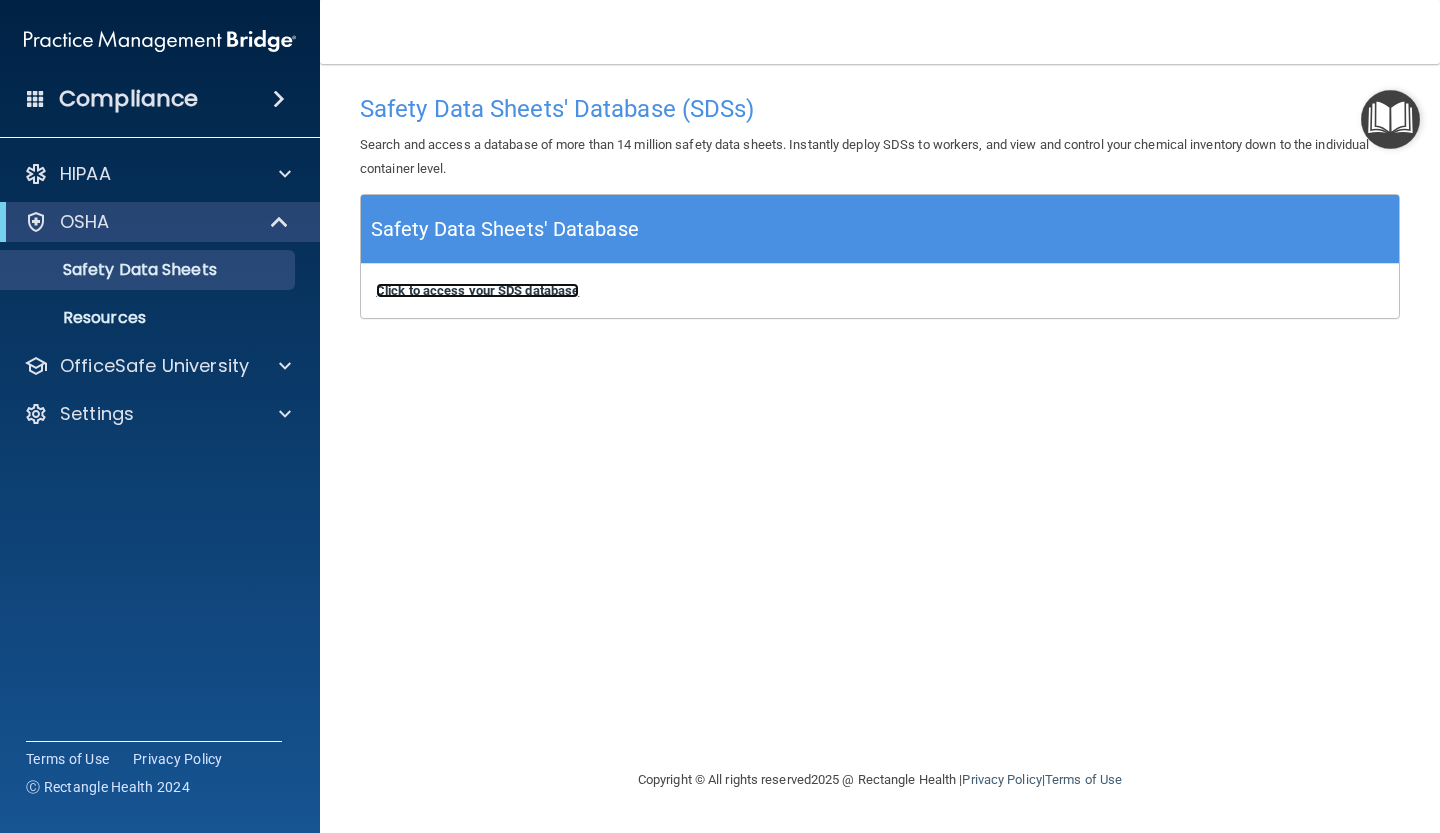 click on "Click to access your SDS database" at bounding box center (477, 290) 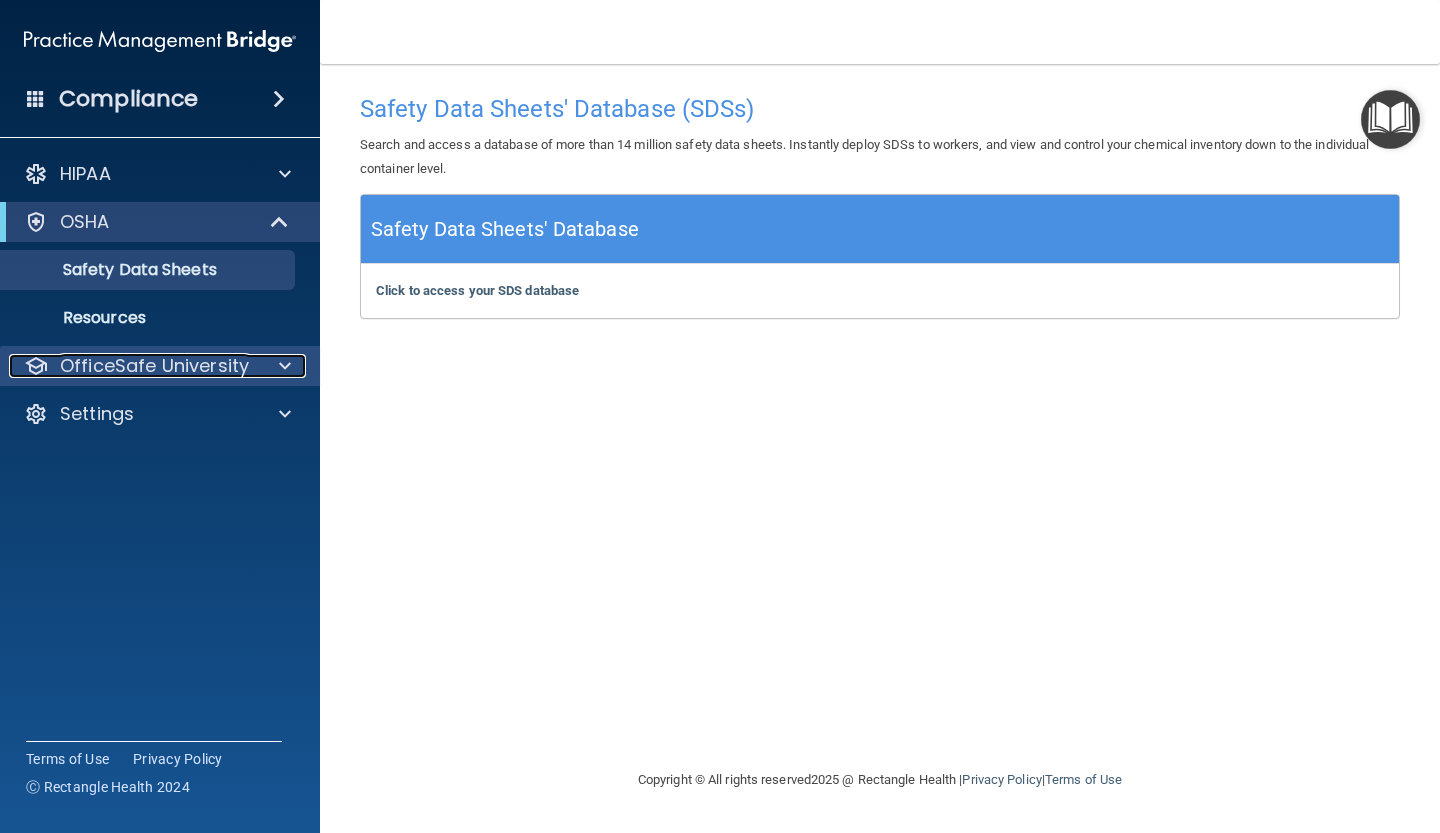 click on "OfficeSafe University" at bounding box center [154, 366] 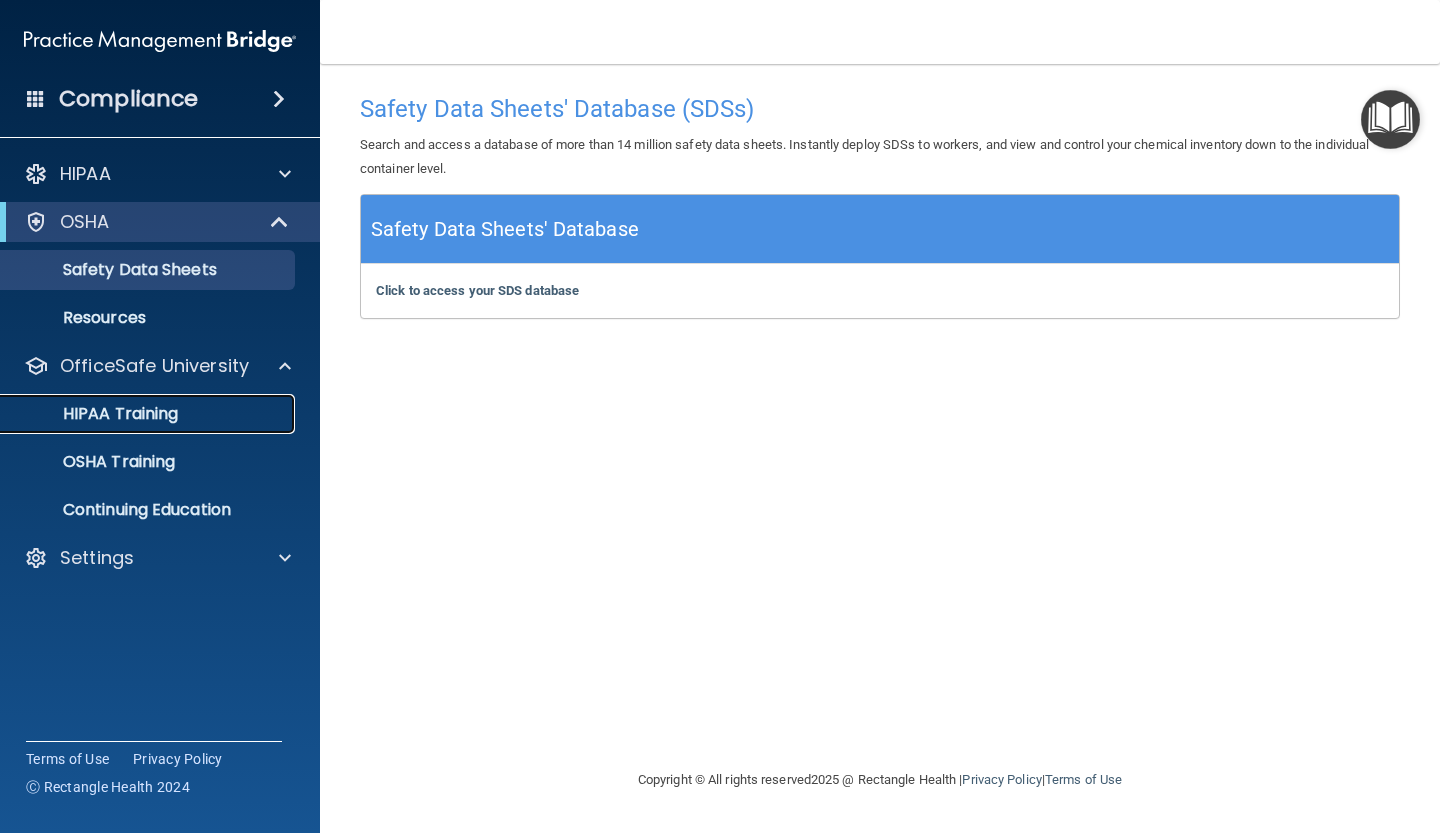 click on "HIPAA Training" at bounding box center (137, 414) 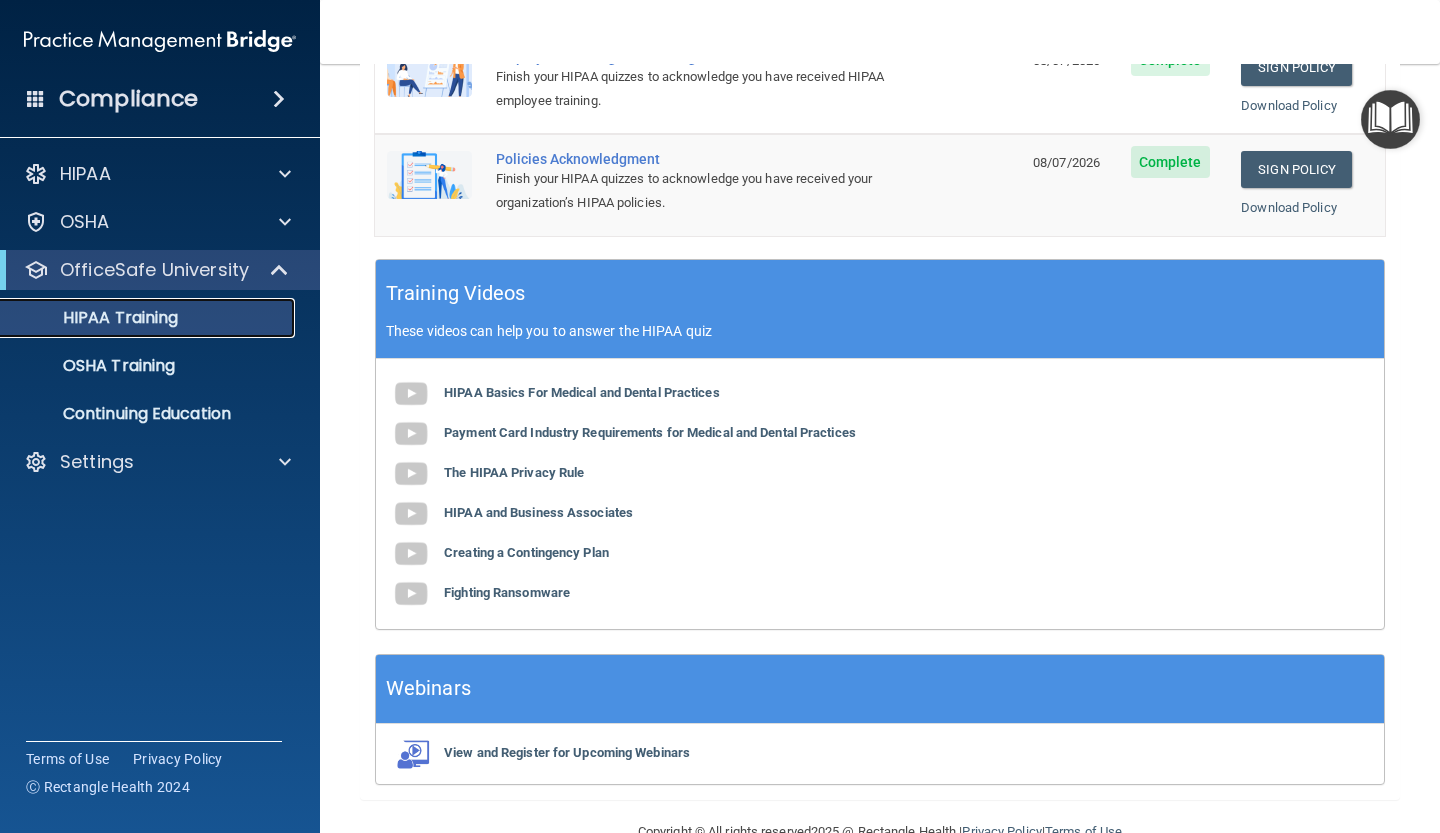 scroll, scrollTop: 672, scrollLeft: 0, axis: vertical 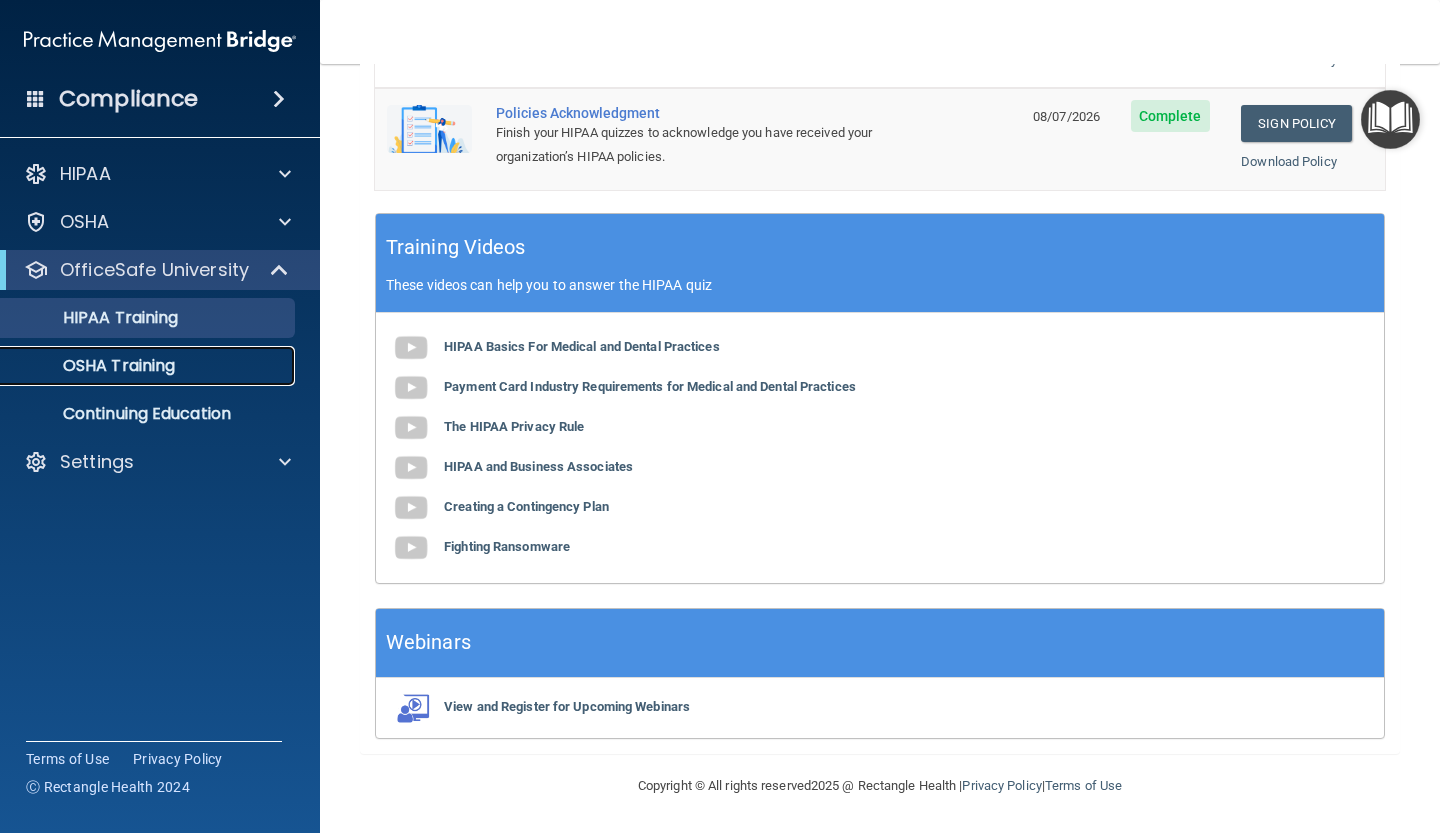 click on "OSHA Training" at bounding box center (149, 366) 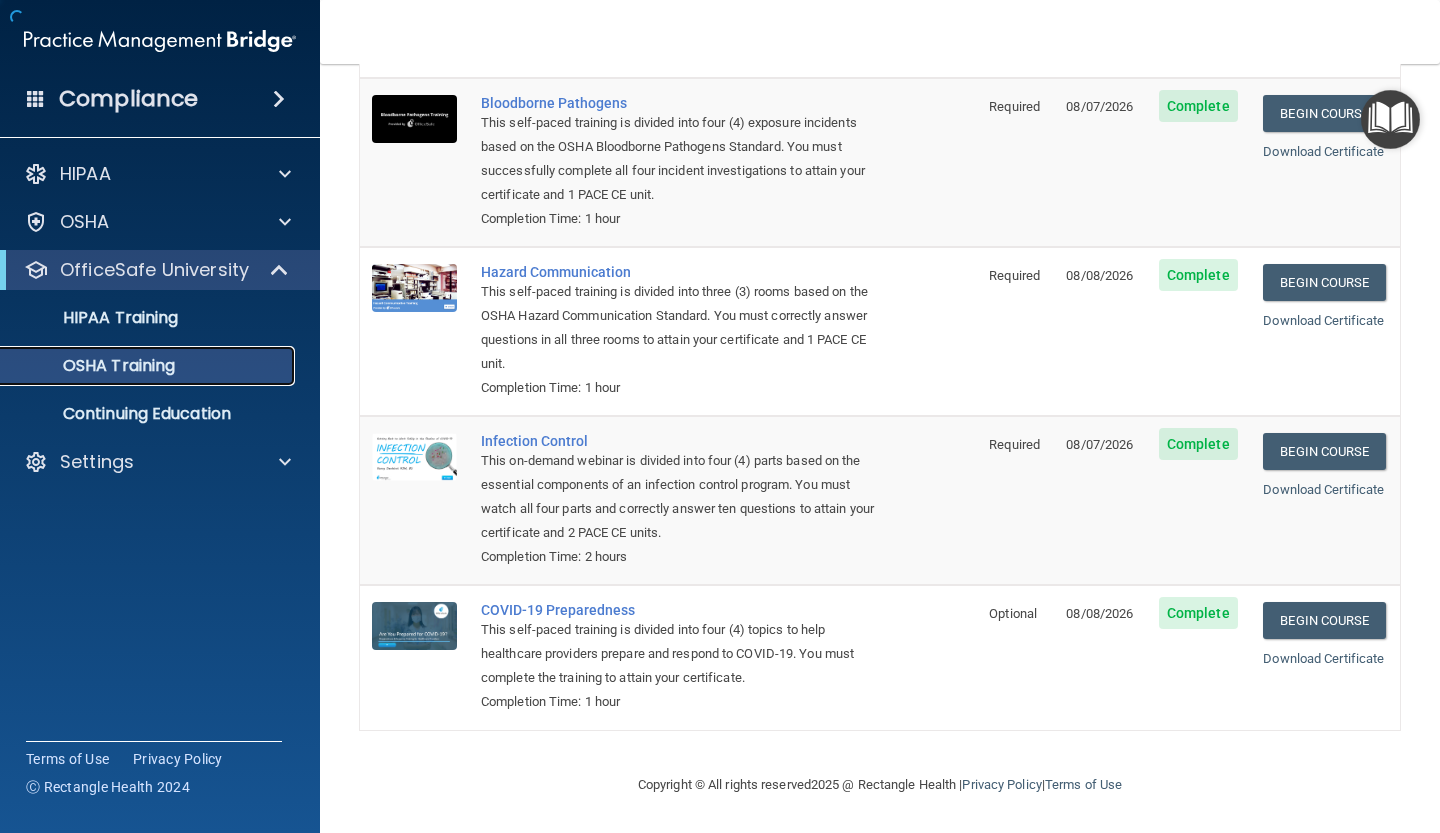scroll, scrollTop: 151, scrollLeft: 0, axis: vertical 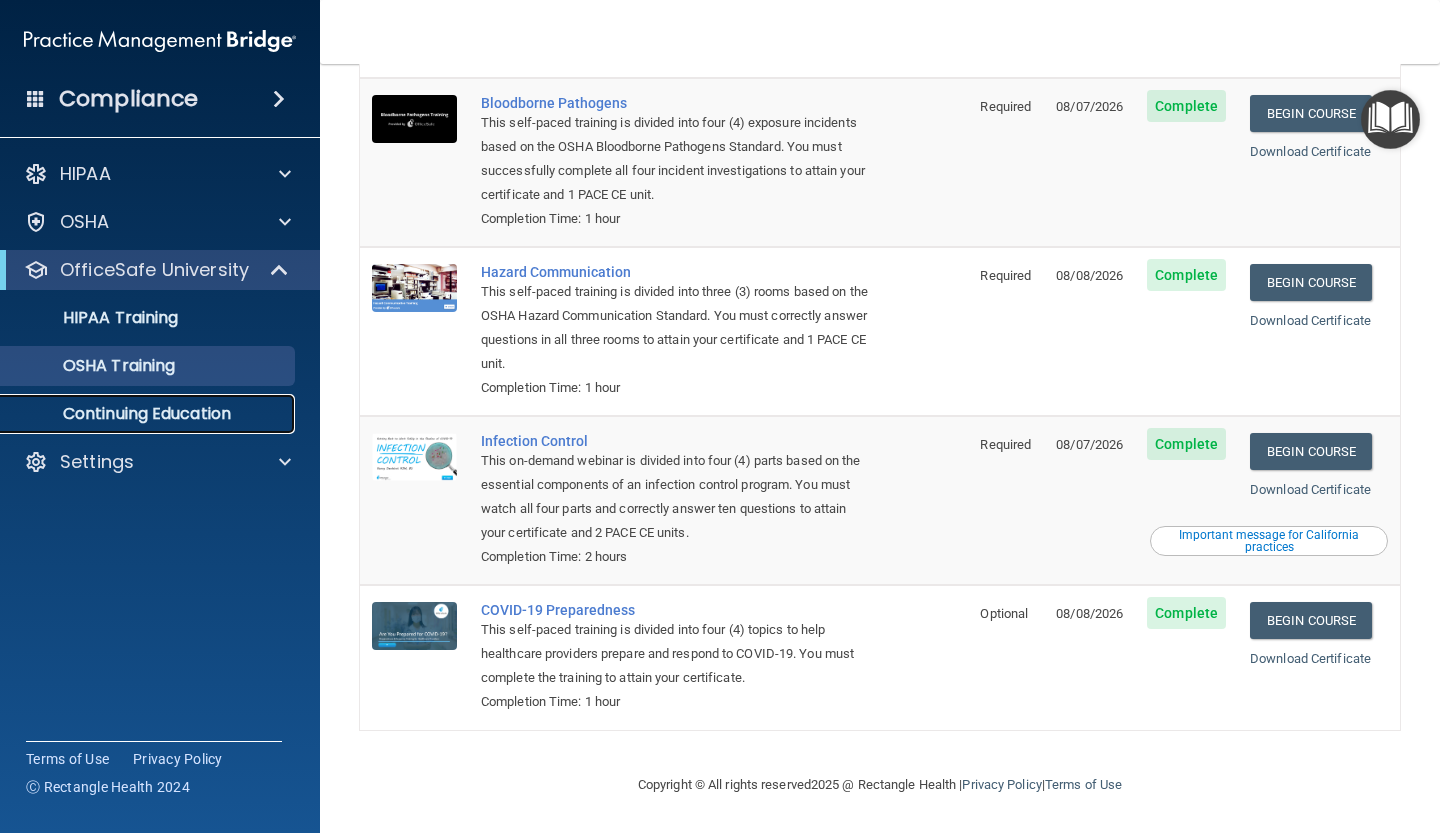 click on "Continuing Education" at bounding box center (149, 414) 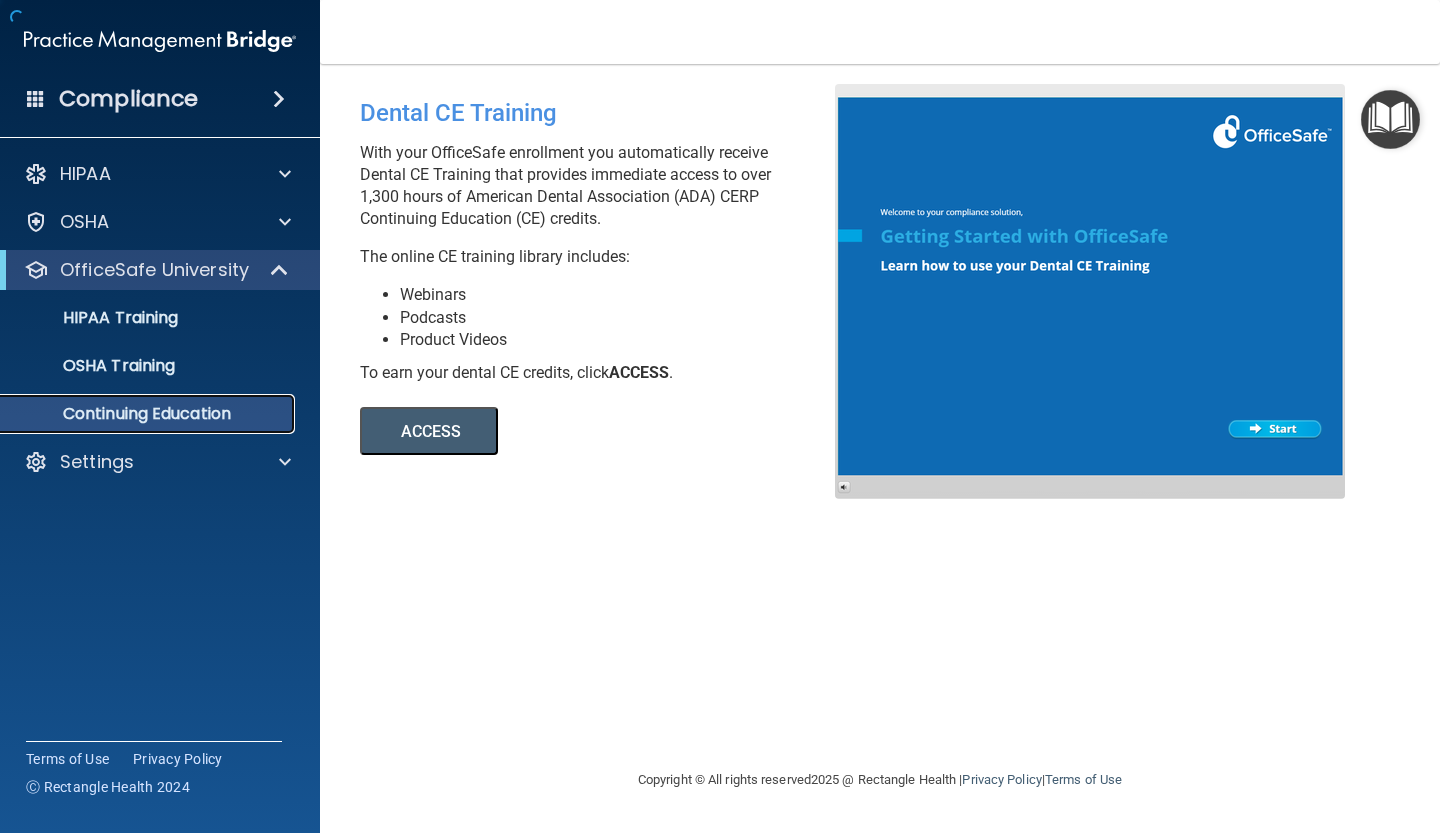 scroll, scrollTop: 0, scrollLeft: 0, axis: both 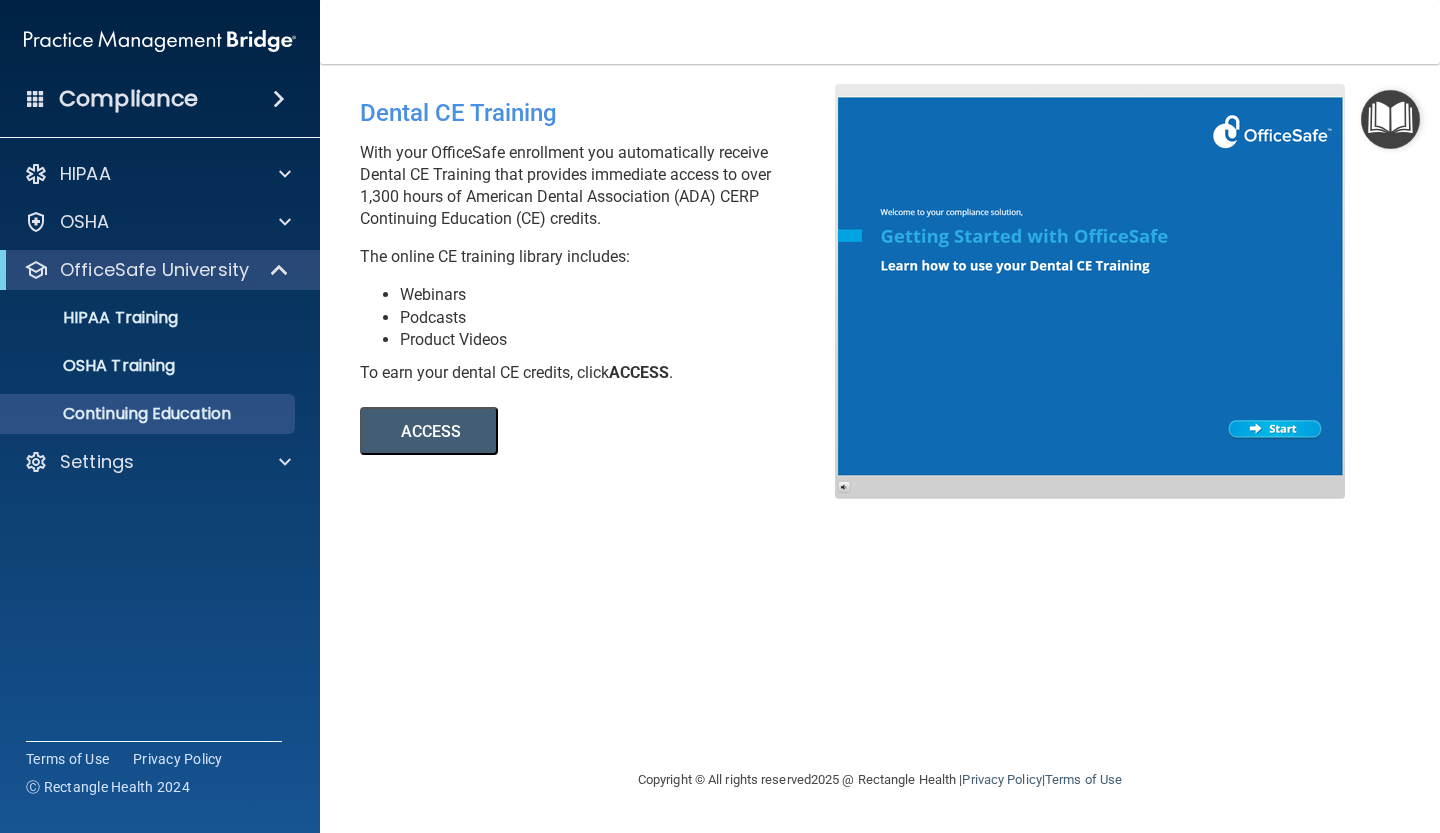 click on "ACCESS" at bounding box center (429, 431) 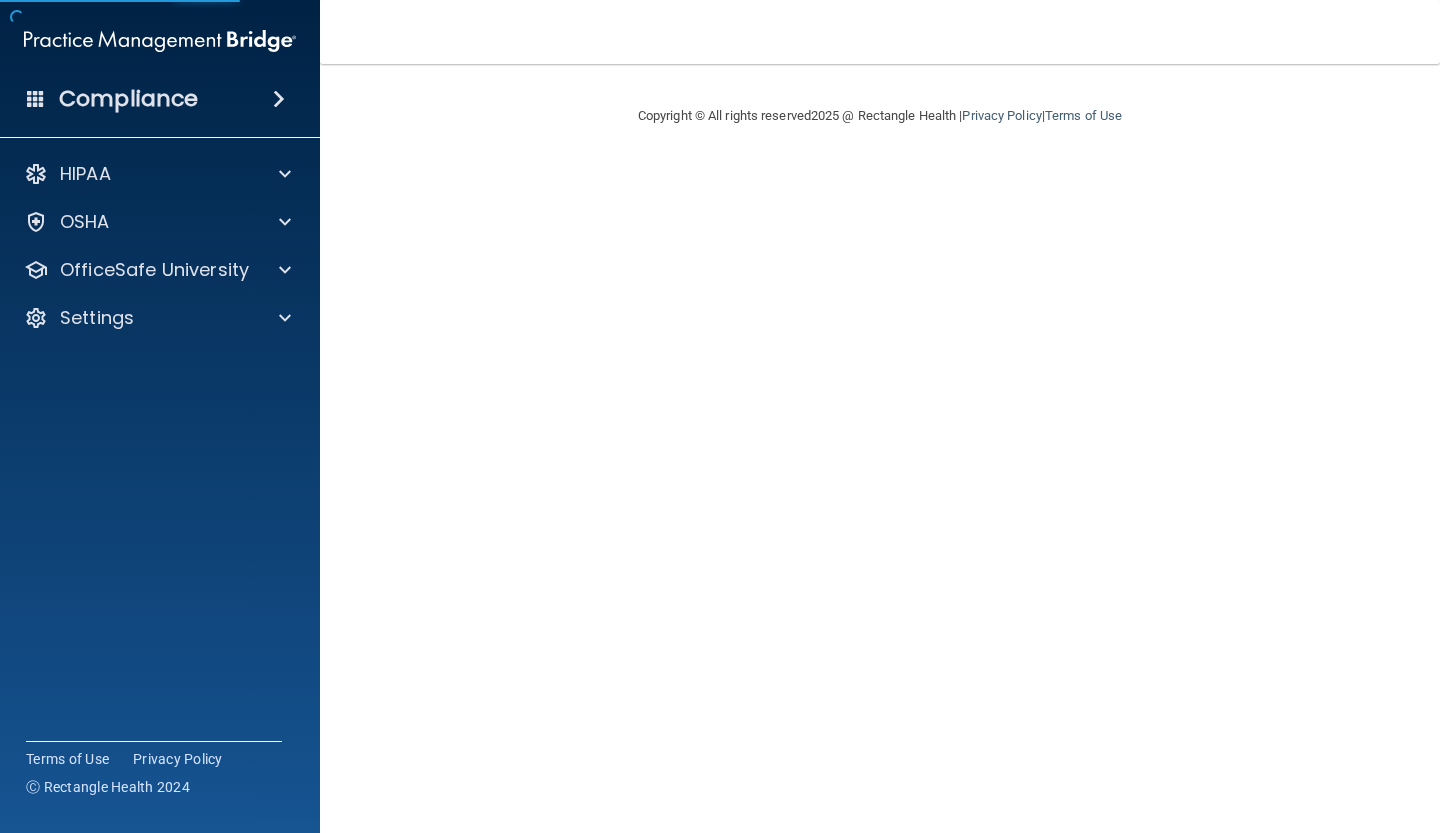 scroll, scrollTop: 0, scrollLeft: 0, axis: both 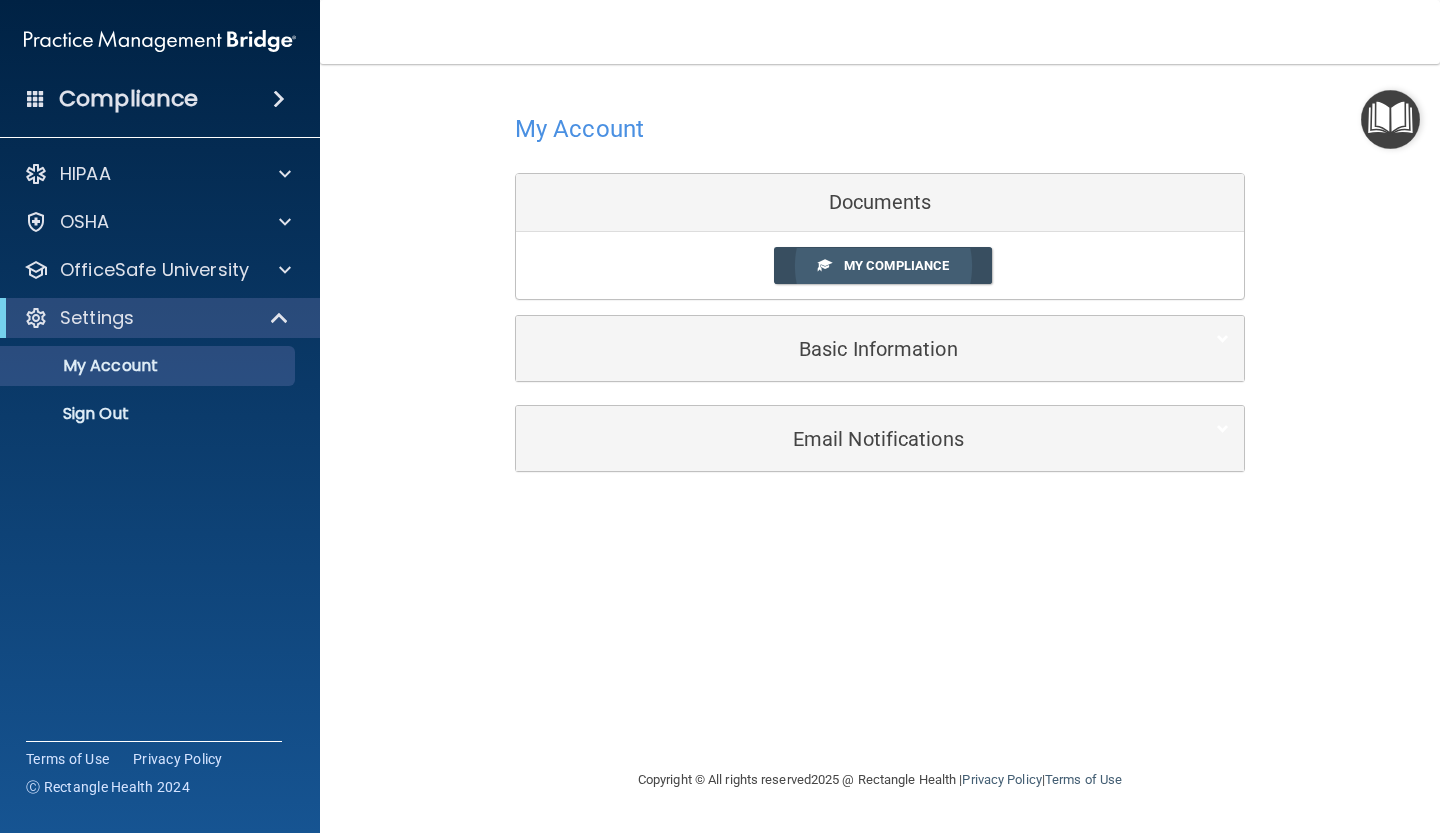 click on "My Compliance" at bounding box center [896, 265] 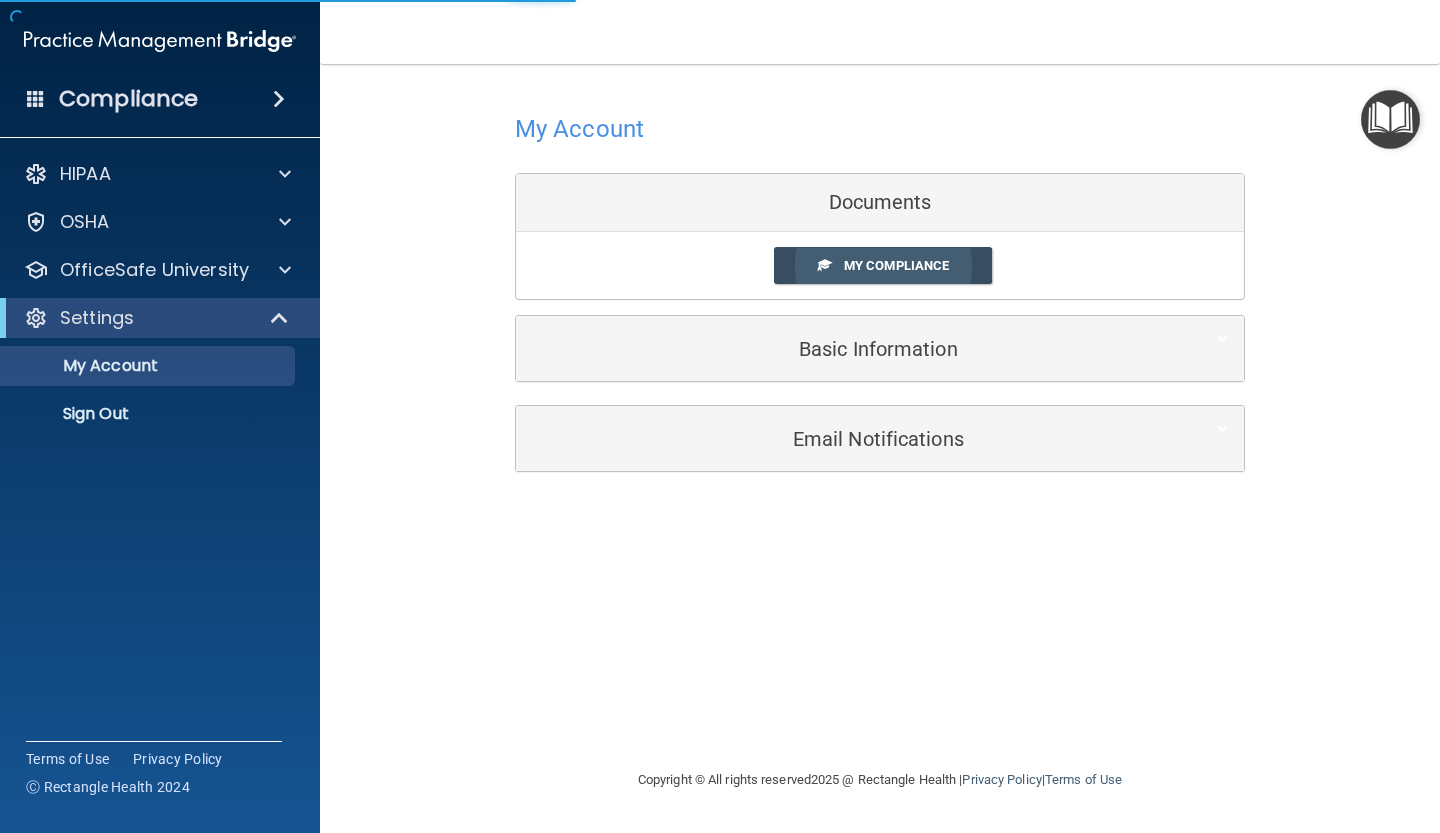 click on "My Compliance" at bounding box center [896, 265] 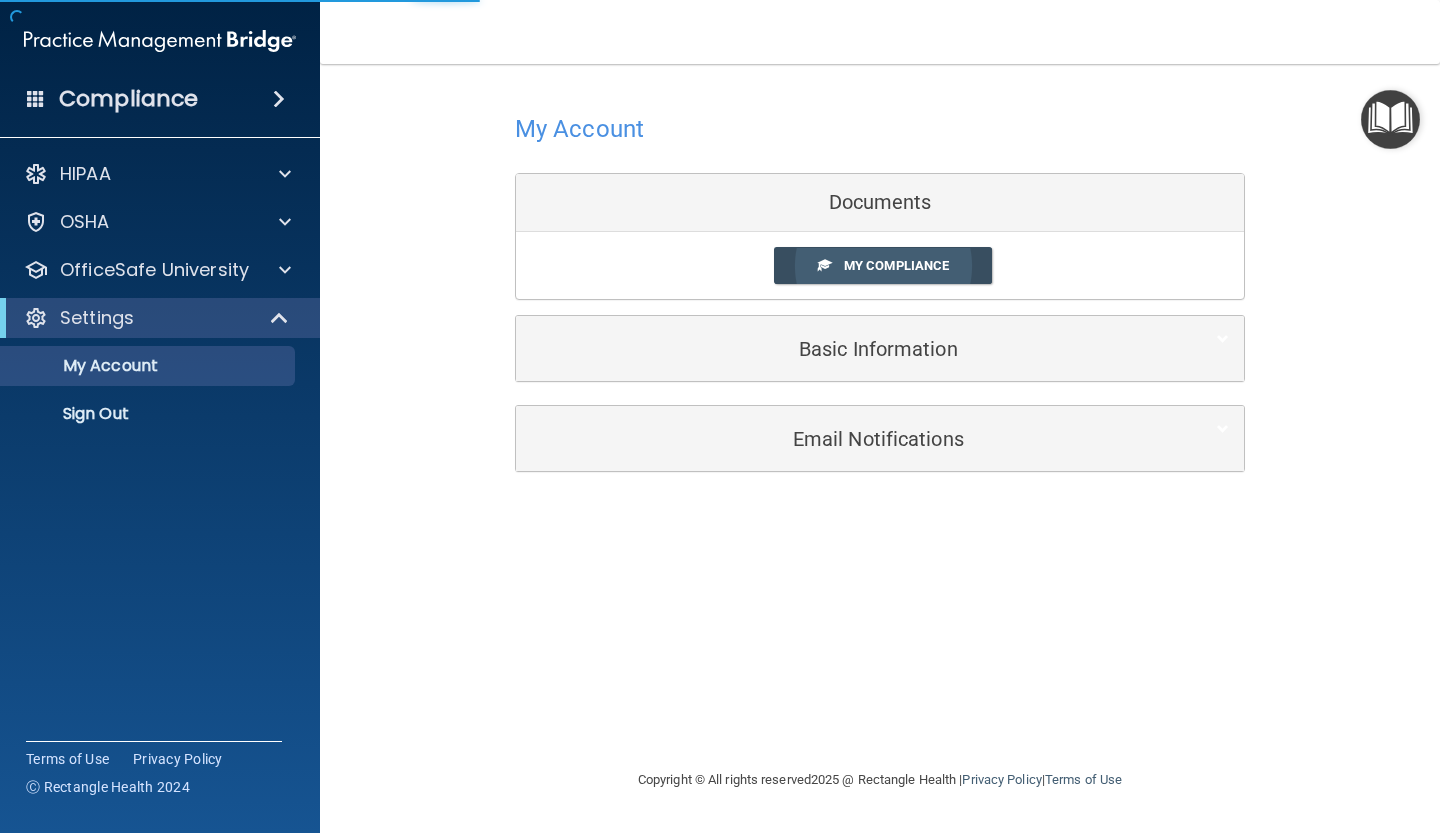 click on "My Compliance" at bounding box center [896, 265] 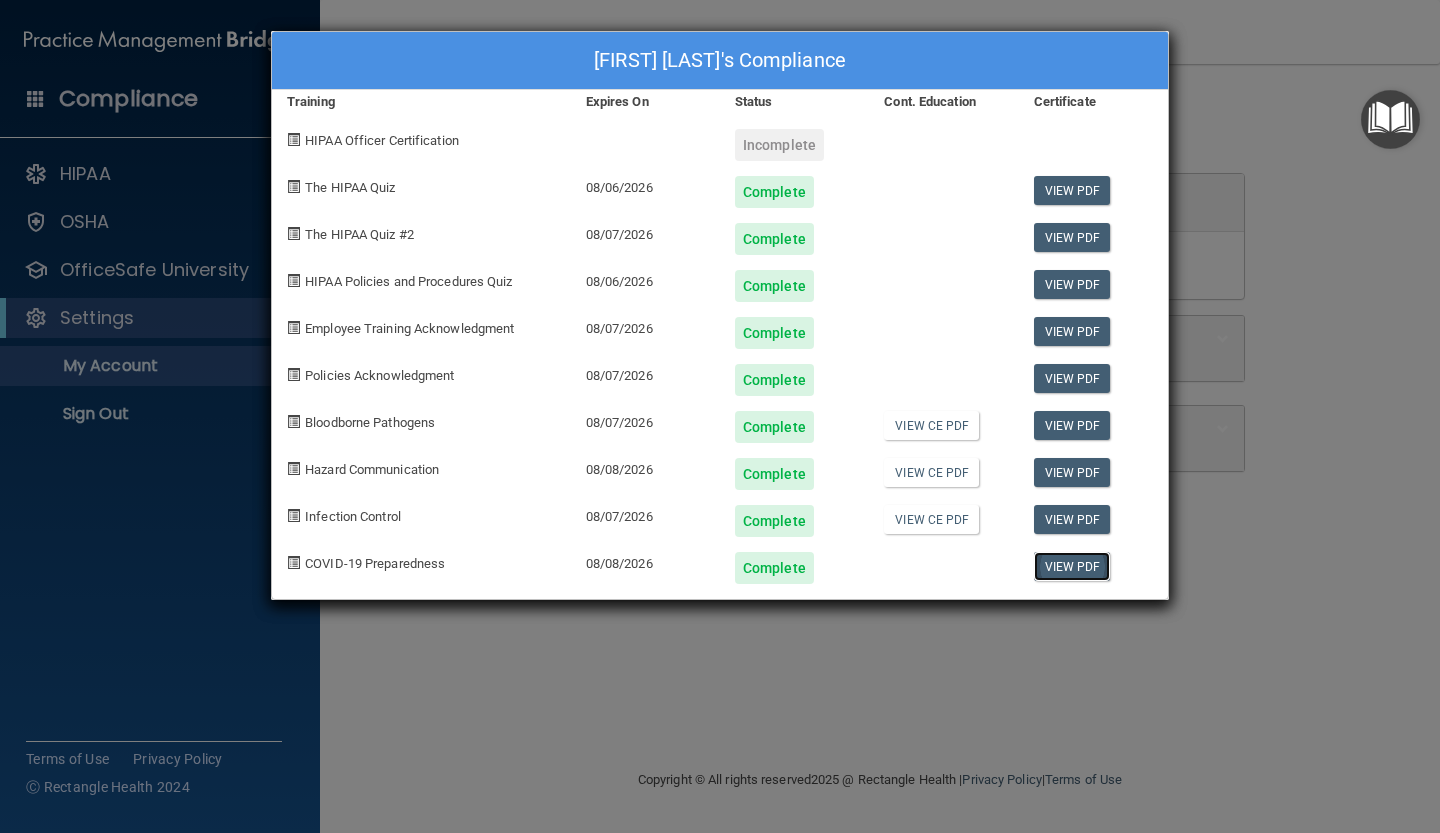 click on "View PDF" at bounding box center (1072, 566) 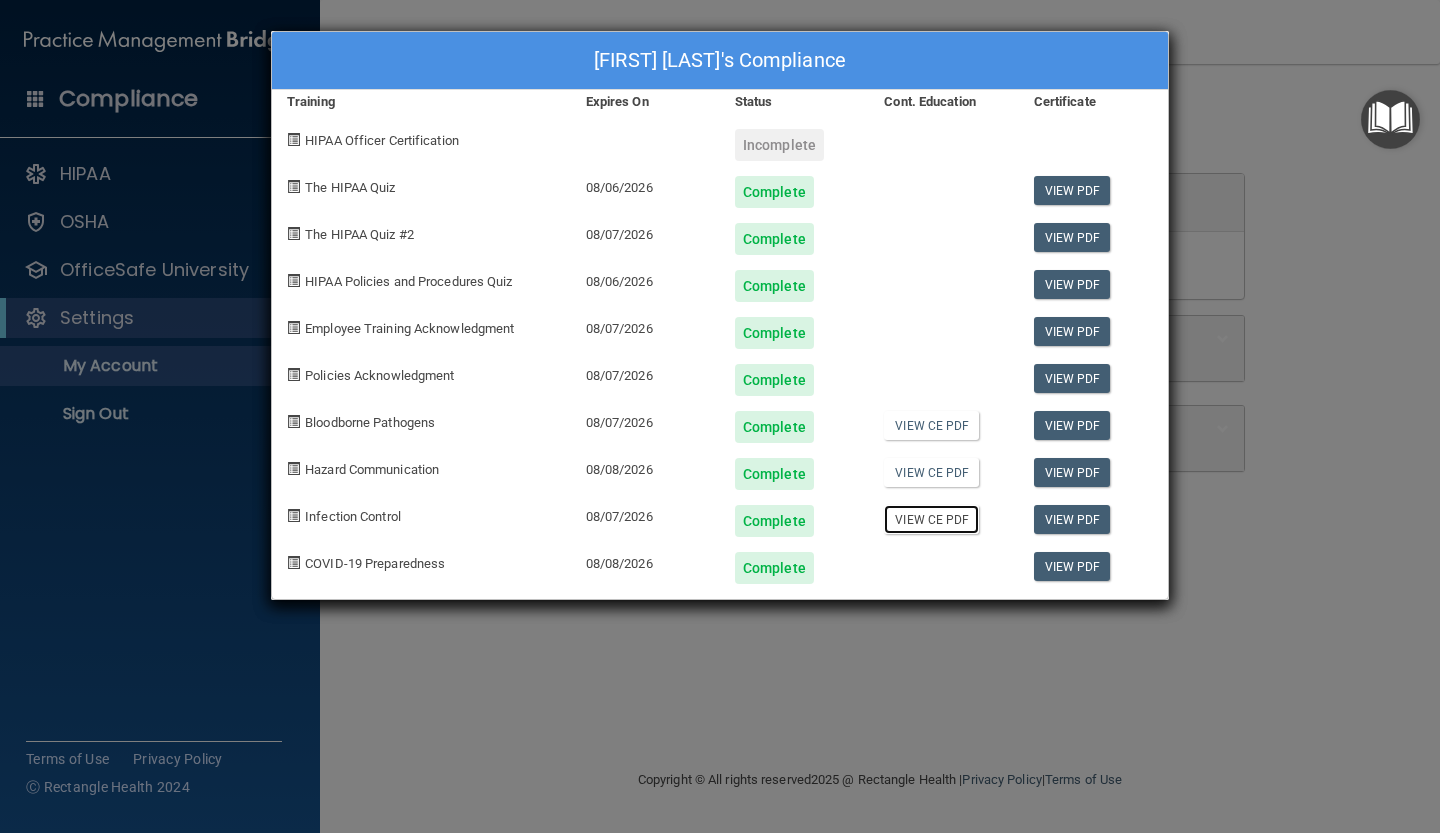 click on "View CE PDF" at bounding box center (931, 519) 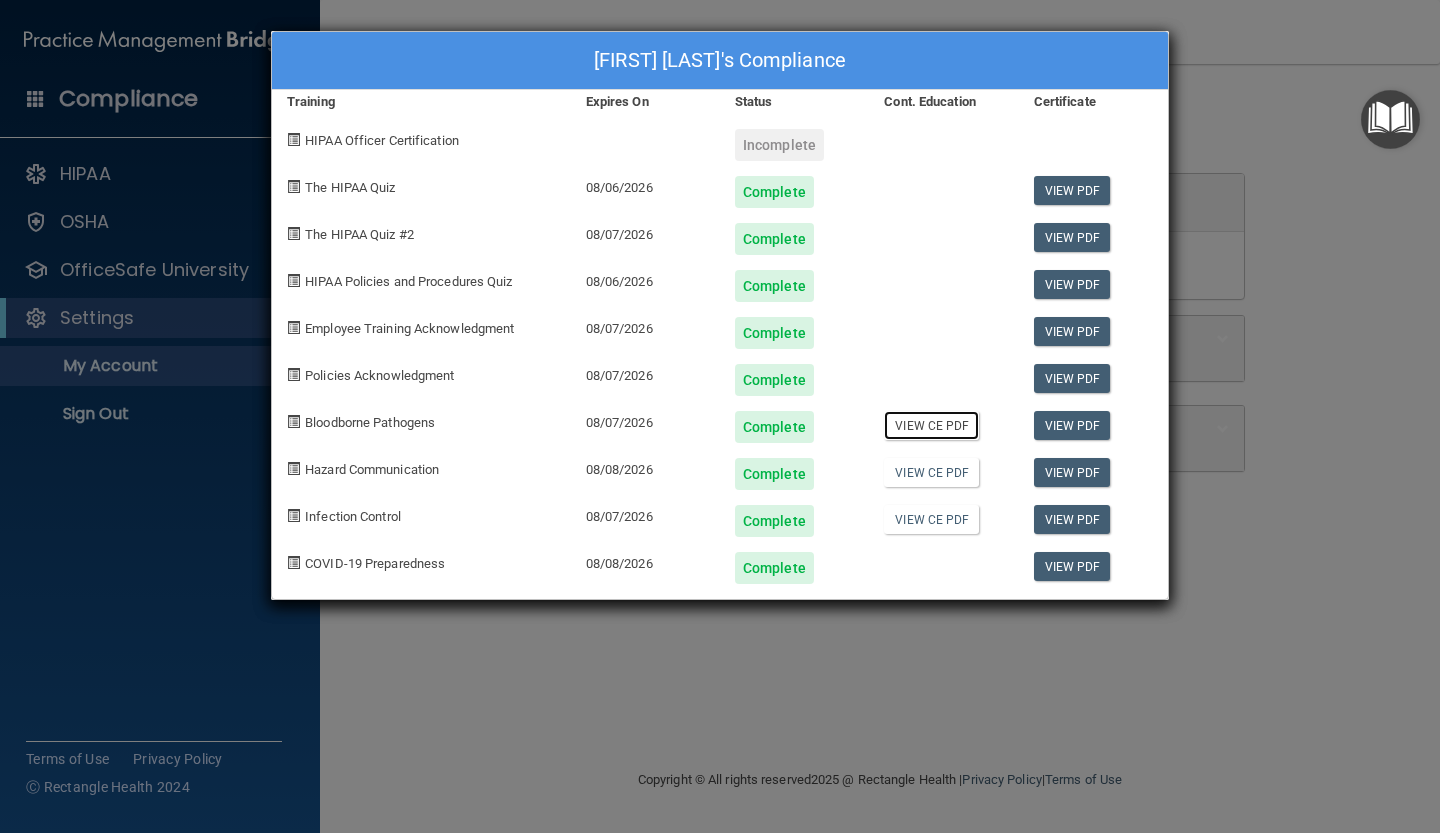 click on "View CE PDF" at bounding box center [931, 425] 